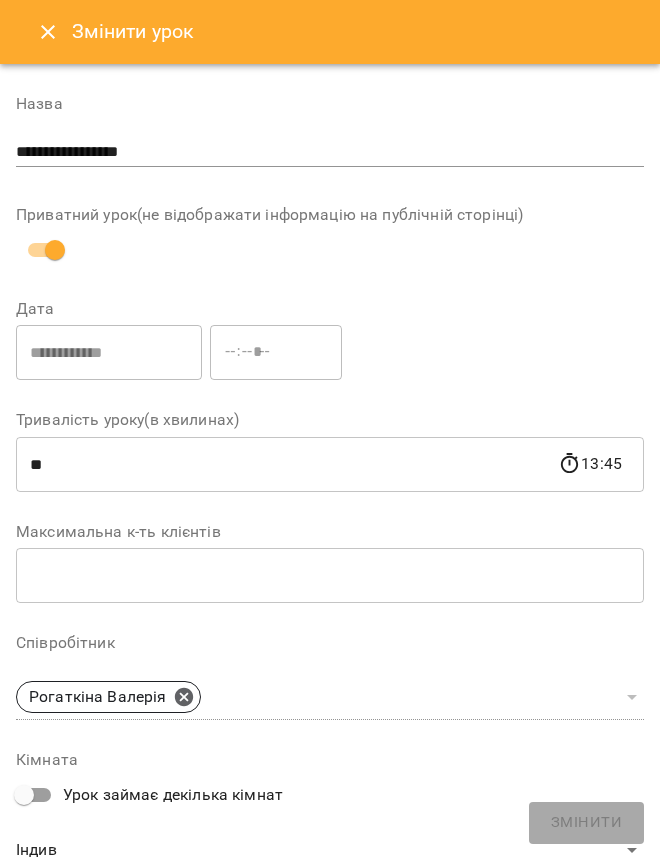 select on "**********" 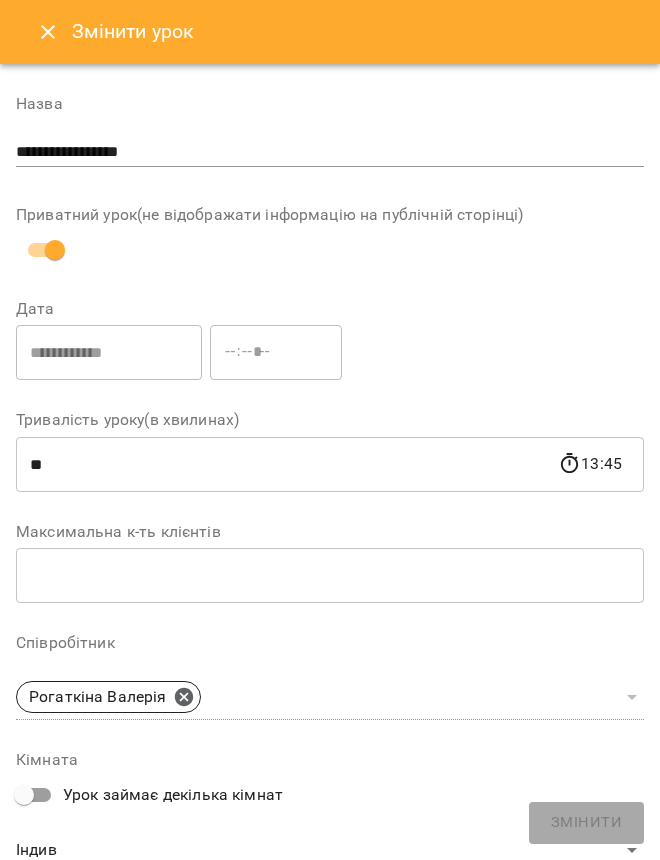 click 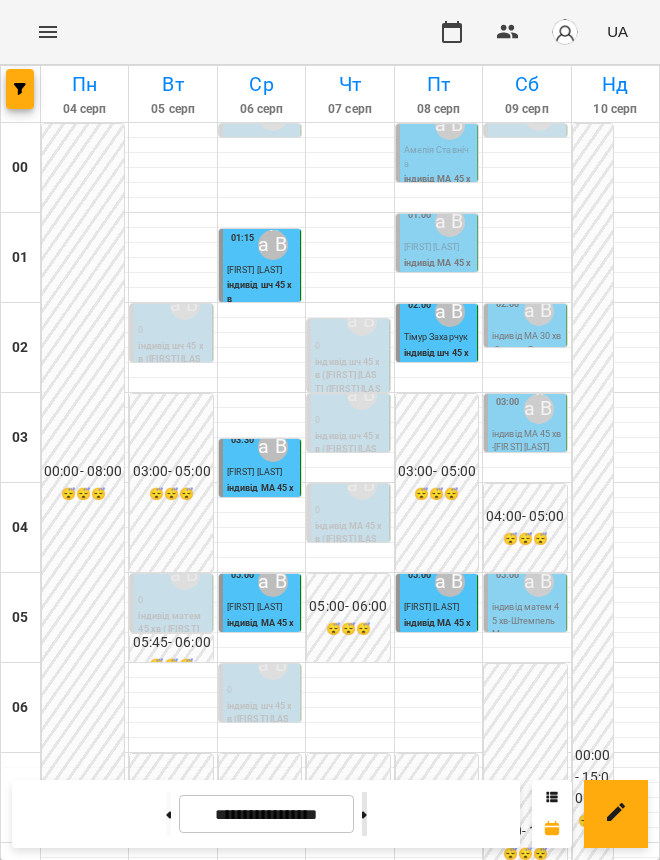 click at bounding box center (364, 814) 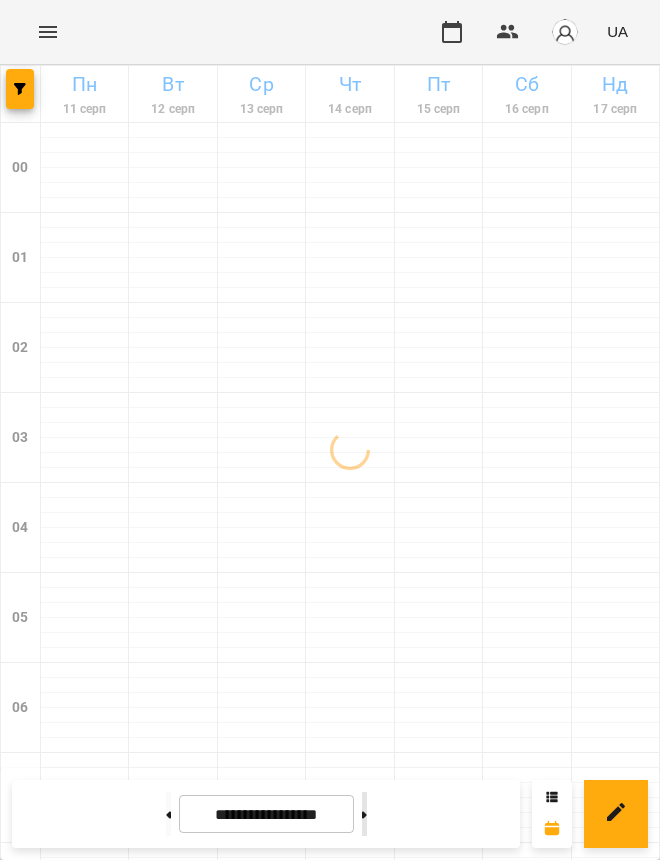 click at bounding box center [364, 814] 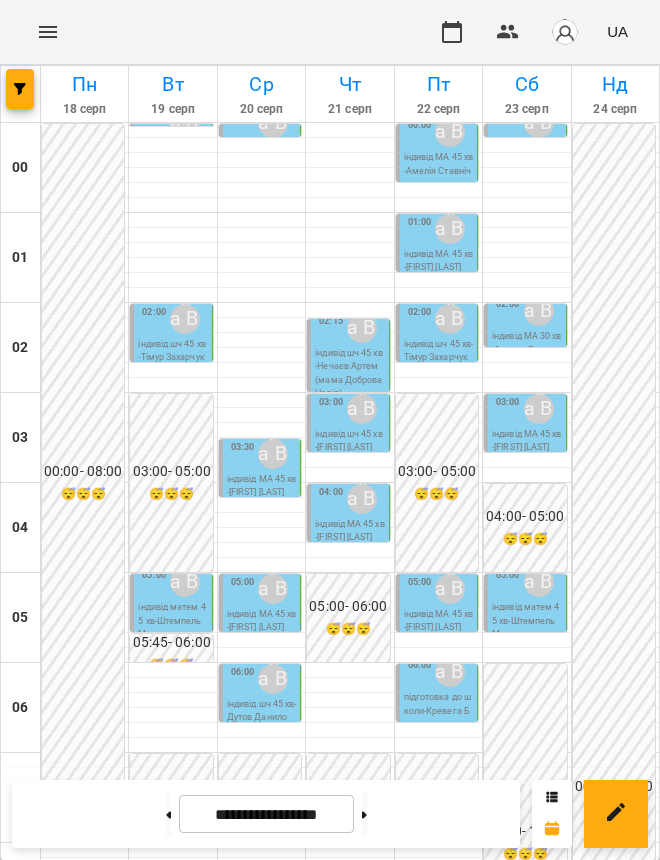 scroll, scrollTop: 1500, scrollLeft: 0, axis: vertical 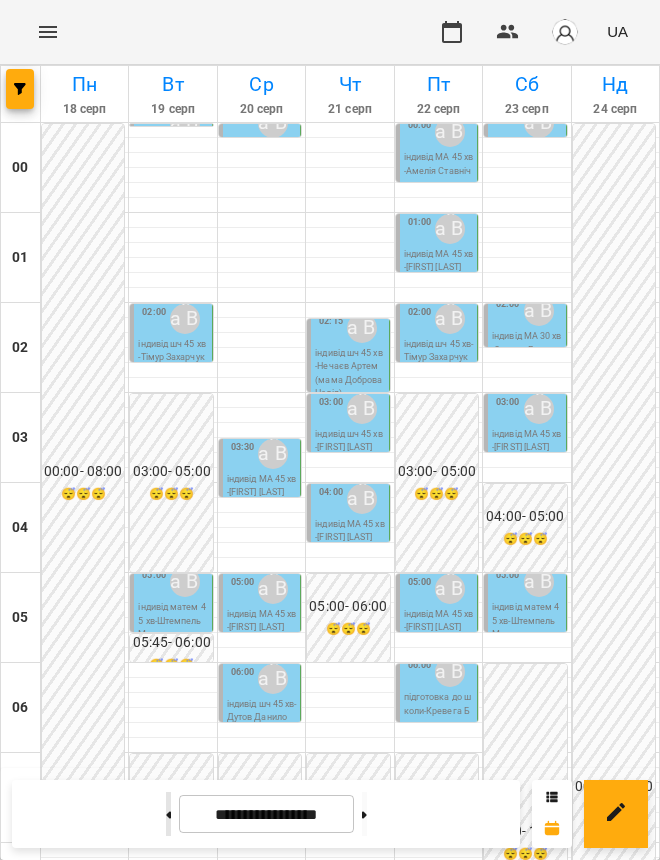 click at bounding box center (168, 814) 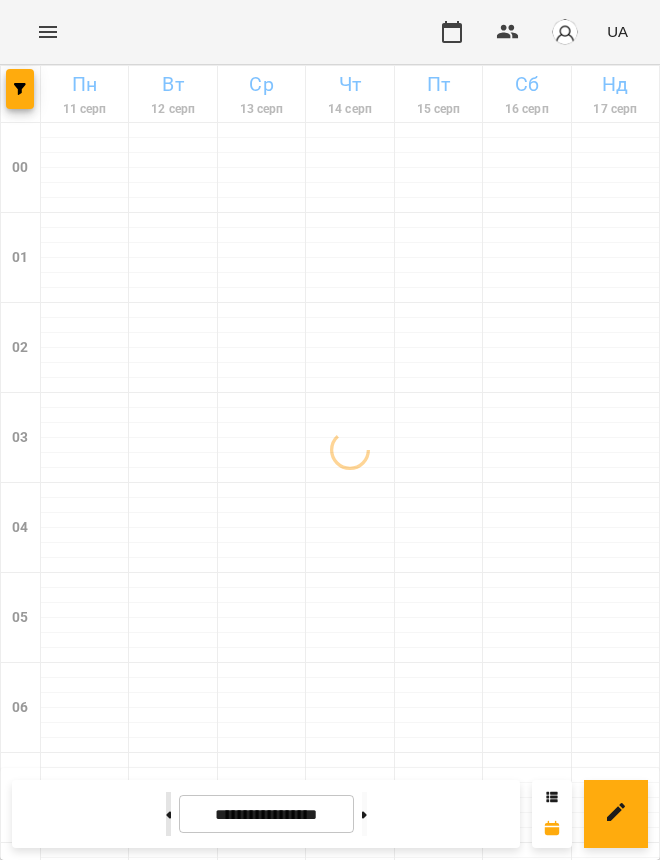 click at bounding box center (168, 814) 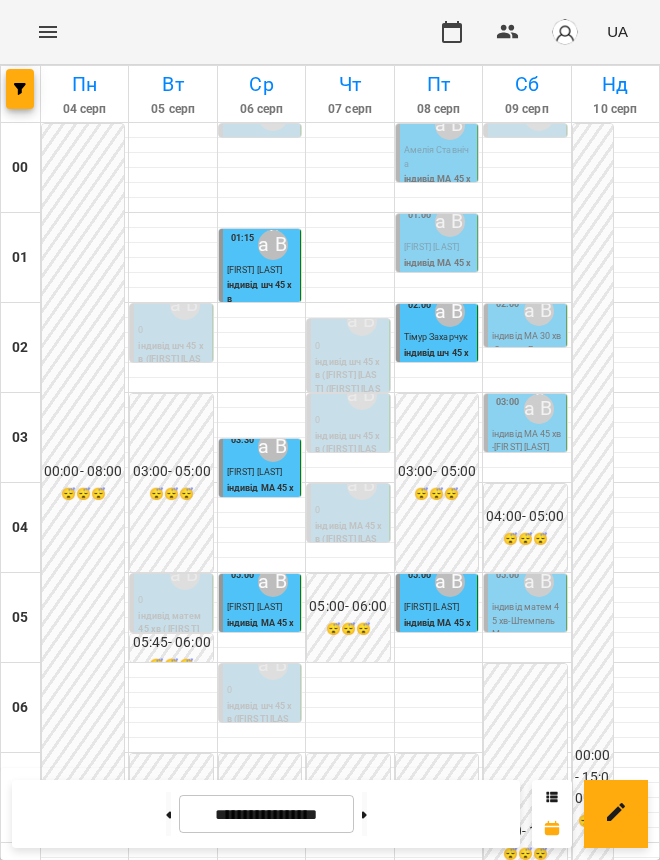 scroll, scrollTop: 0, scrollLeft: 0, axis: both 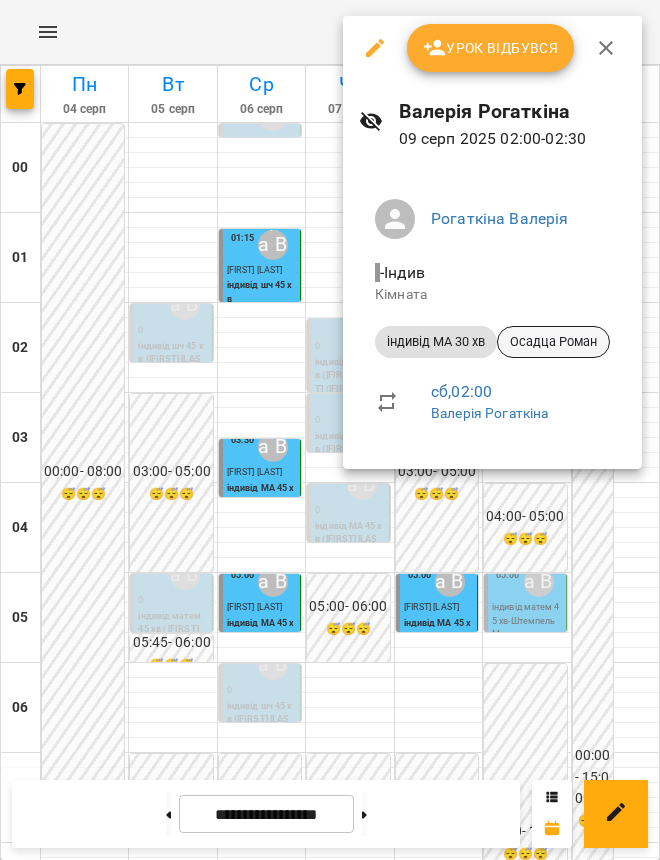 click on "Осадца Роман" at bounding box center [553, 342] 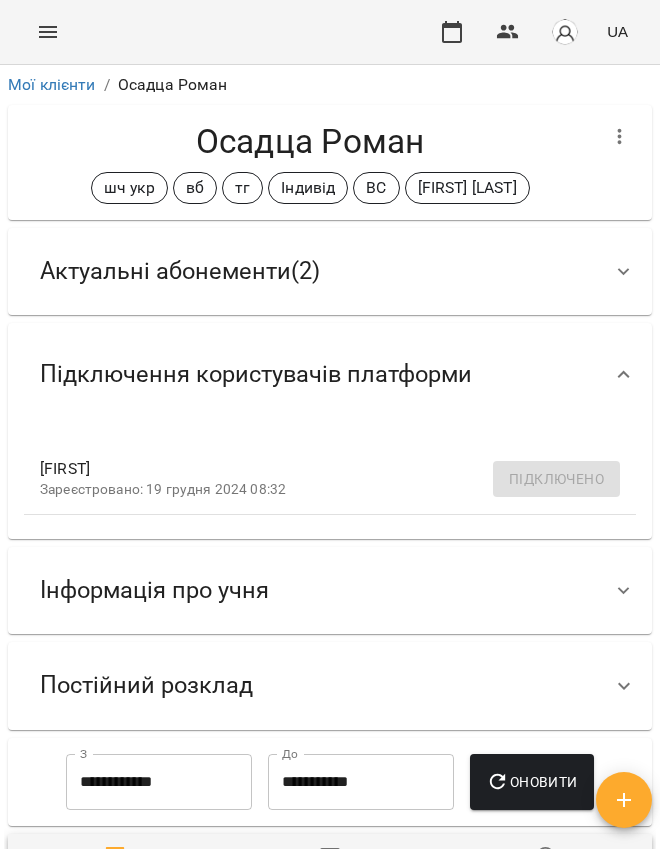 click on "Актуальні абонементи ( 2 )" at bounding box center (312, 271) 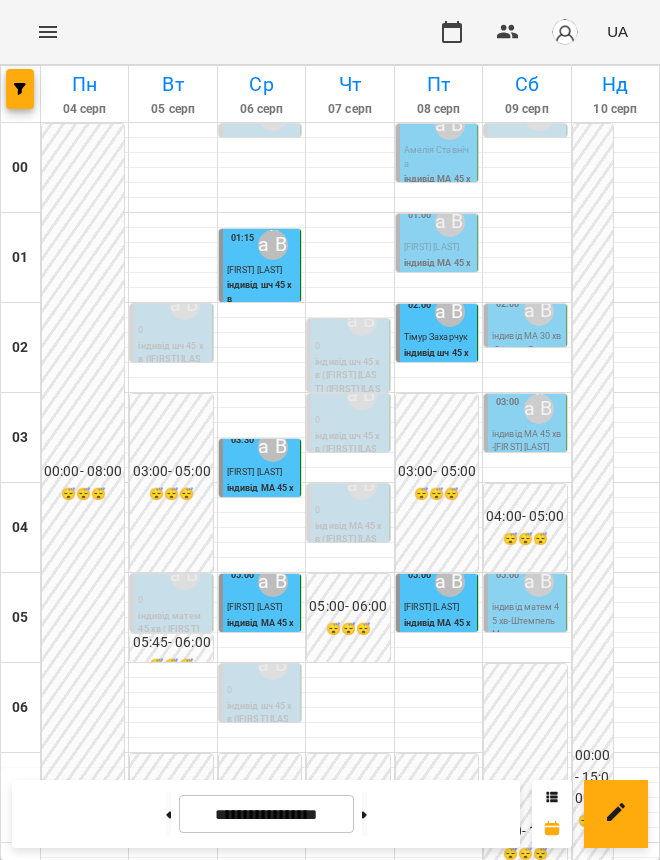 scroll, scrollTop: 1388, scrollLeft: 0, axis: vertical 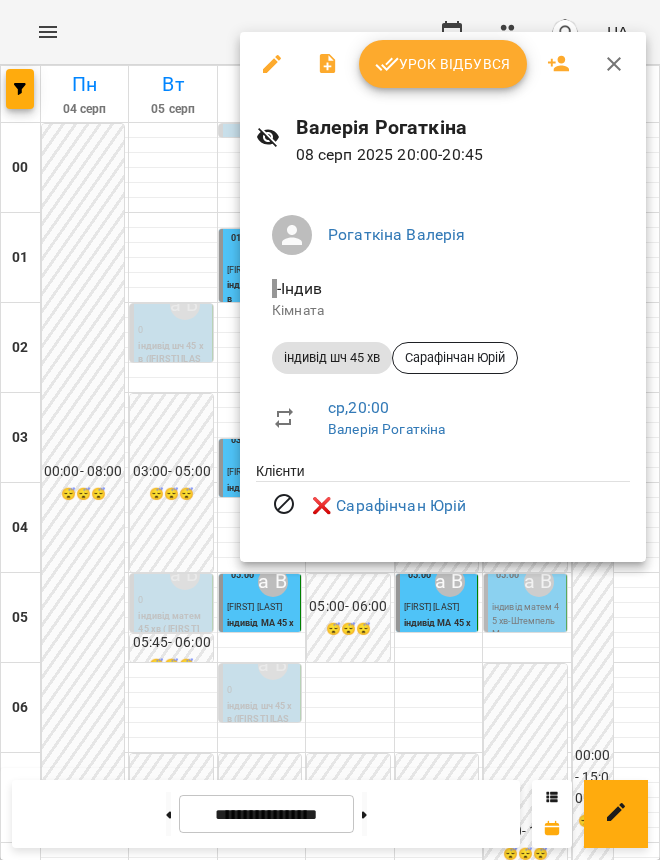 click at bounding box center (330, 430) 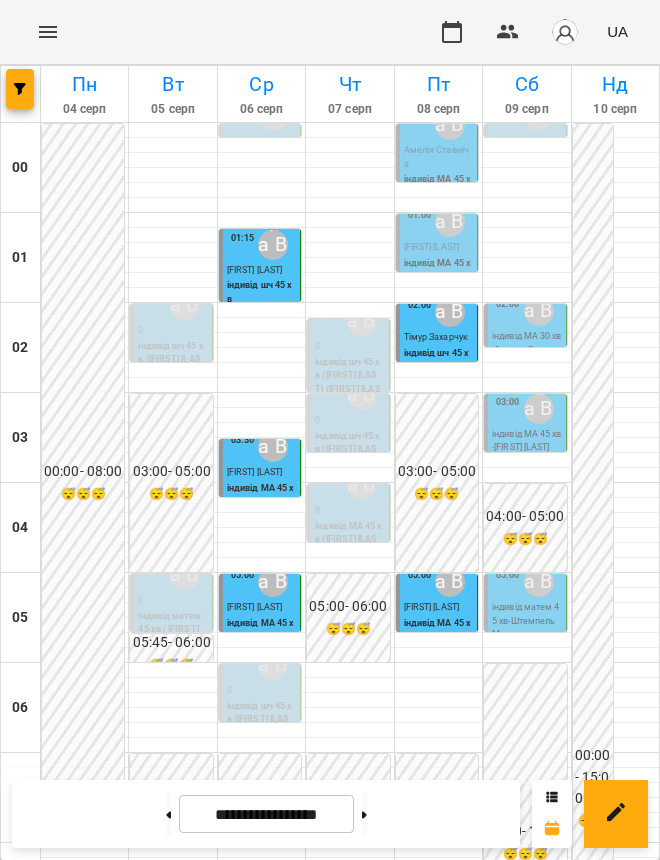 click on "індивід МА 45 хв (Педько Олена)" at bounding box center (370, 1992) 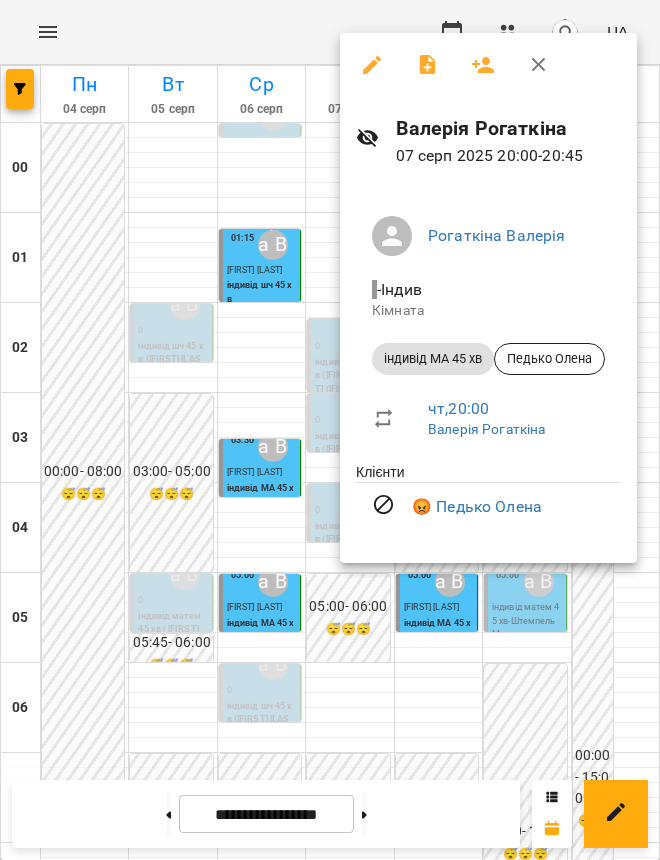 click at bounding box center [330, 430] 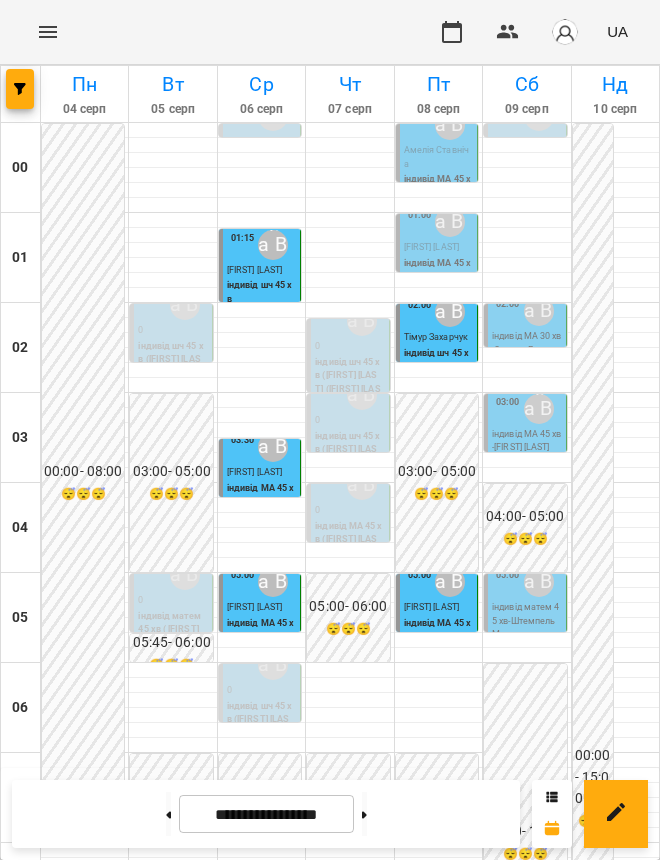 click on "Кедрич Ілля" at bounding box center [465, 1947] 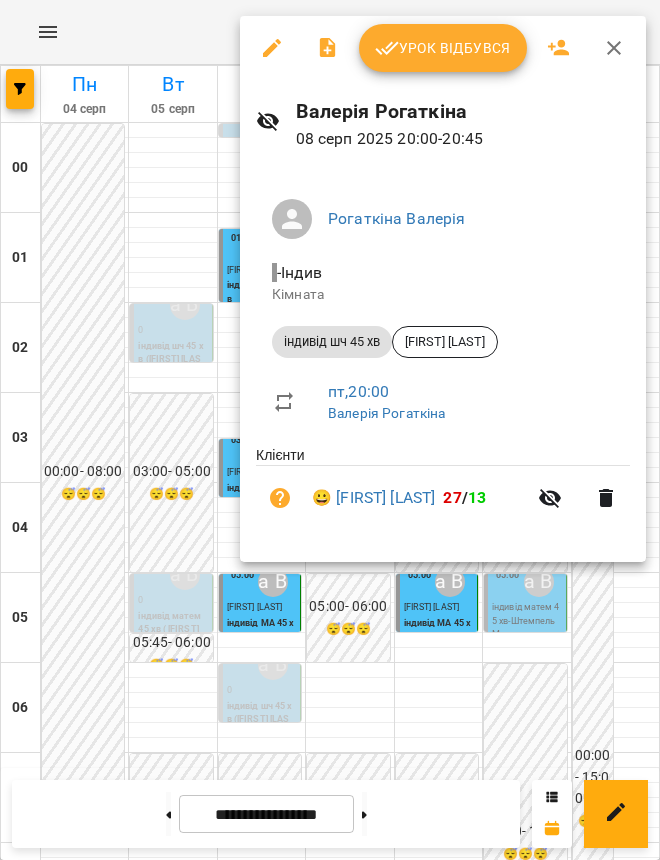 click at bounding box center [330, 430] 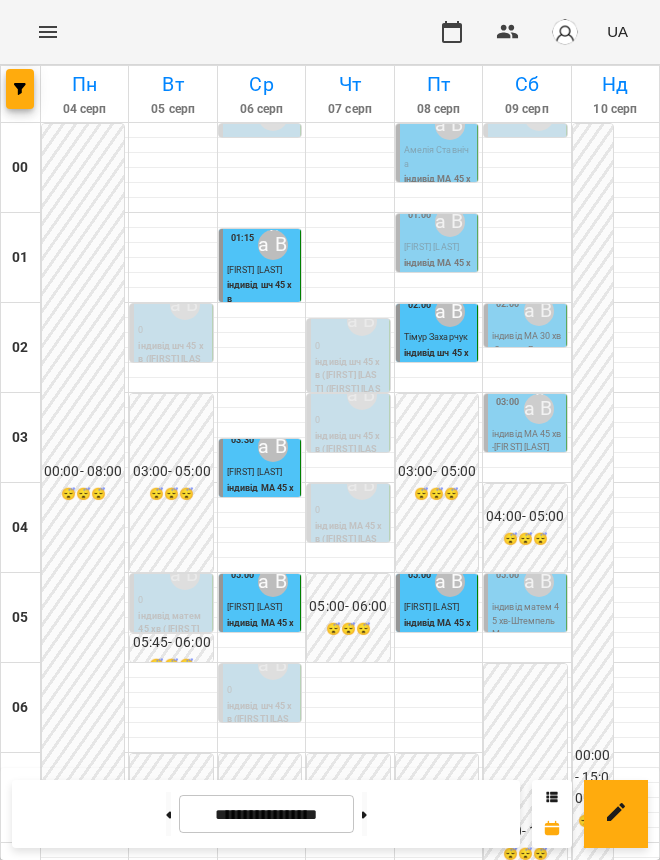 scroll, scrollTop: 1513, scrollLeft: 0, axis: vertical 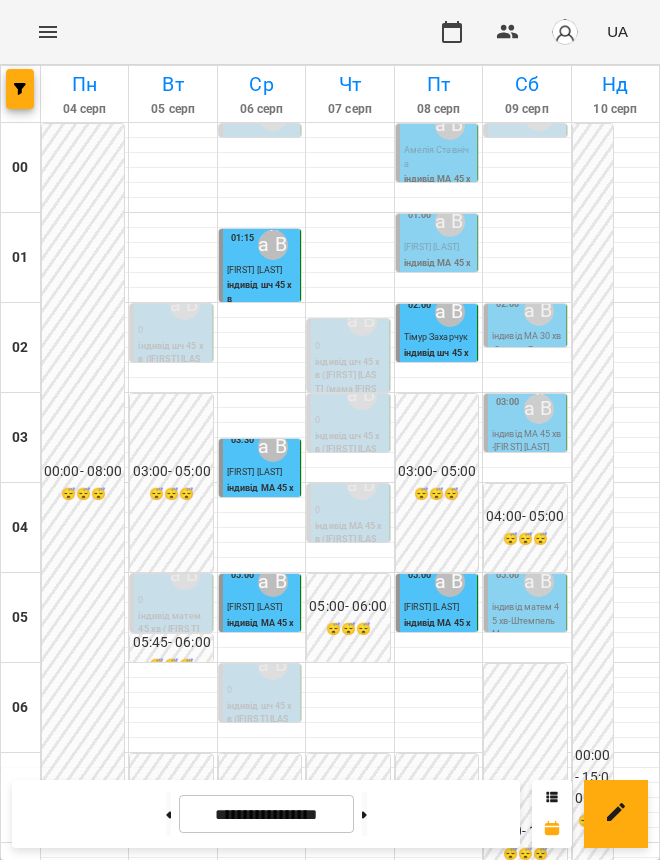 click on "Рогаткіна Валерія" at bounding box center (450, 1752) 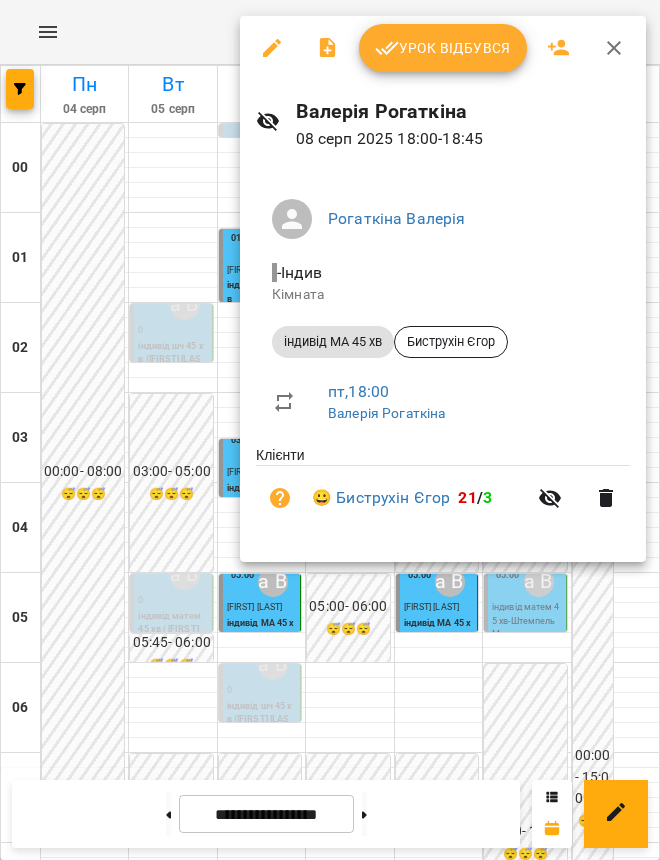 click at bounding box center [330, 430] 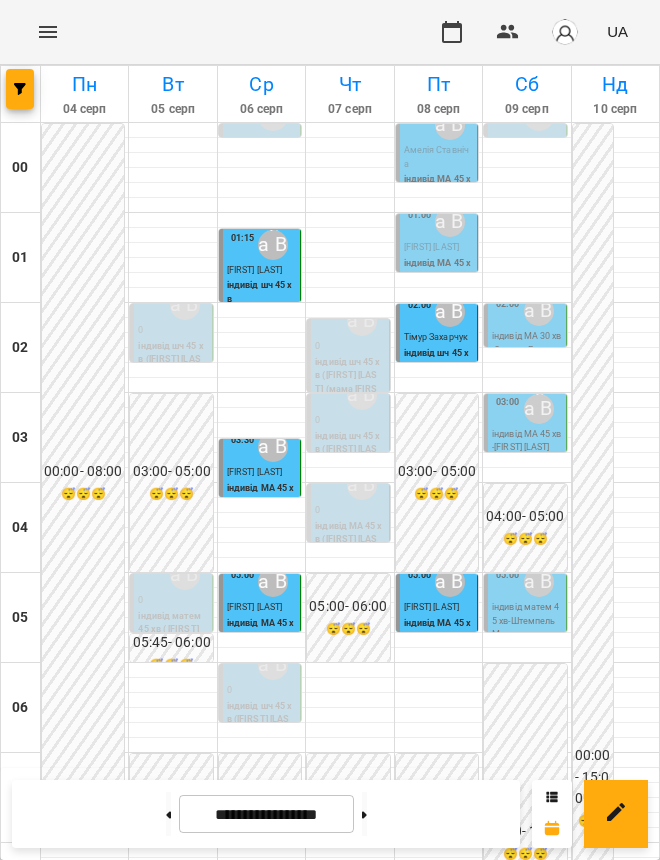 click on "індивід МА 45 хв ([FIRST] [LAST])" at bounding box center [194, 1992] 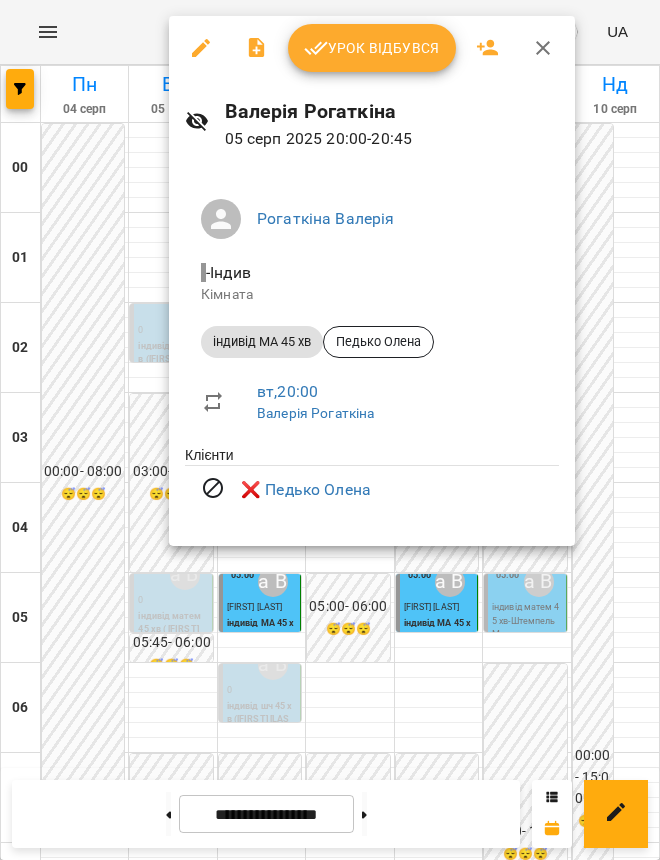 click at bounding box center (330, 430) 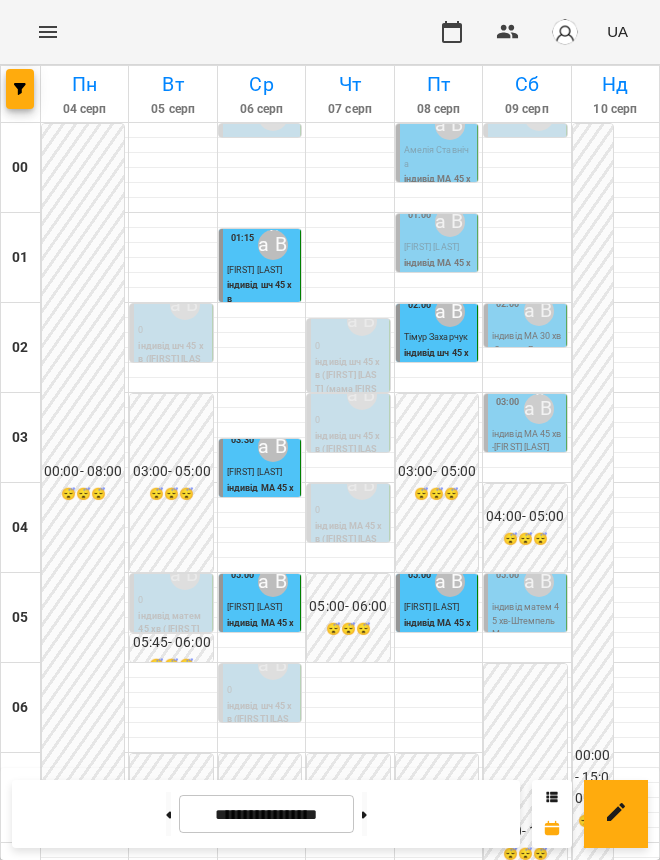 click on "Биструхін Єгор" at bounding box center (258, 1777) 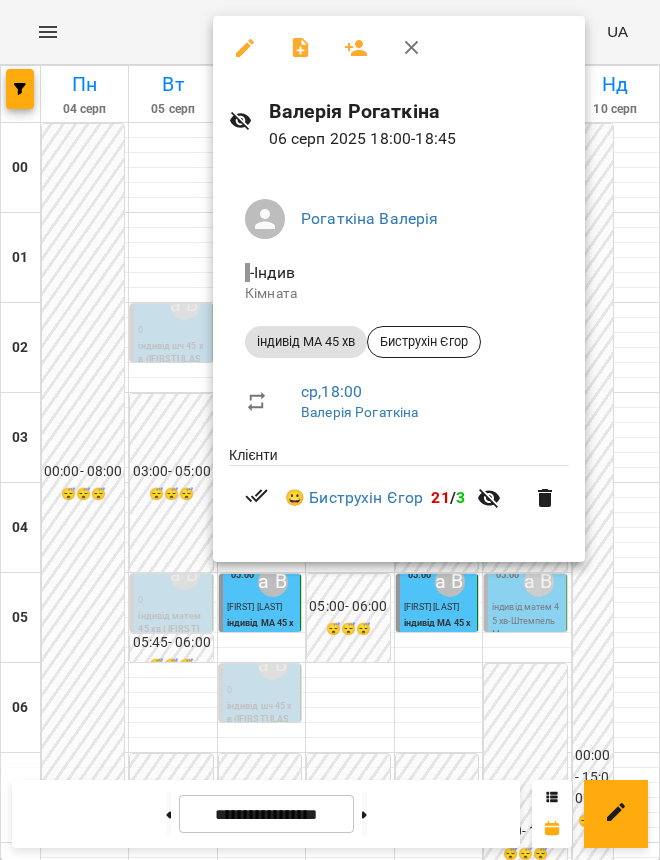 click at bounding box center [330, 430] 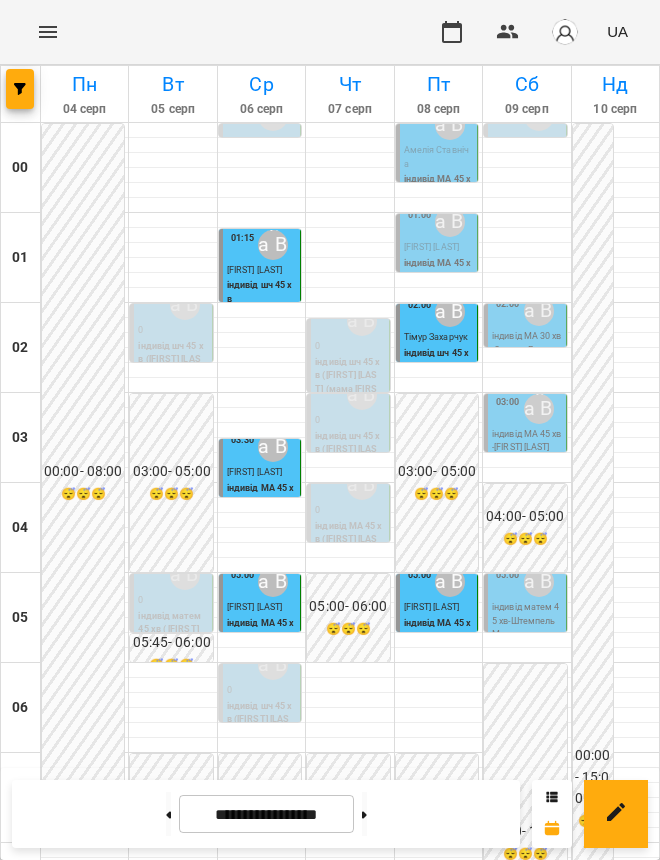 scroll, scrollTop: 1013, scrollLeft: 0, axis: vertical 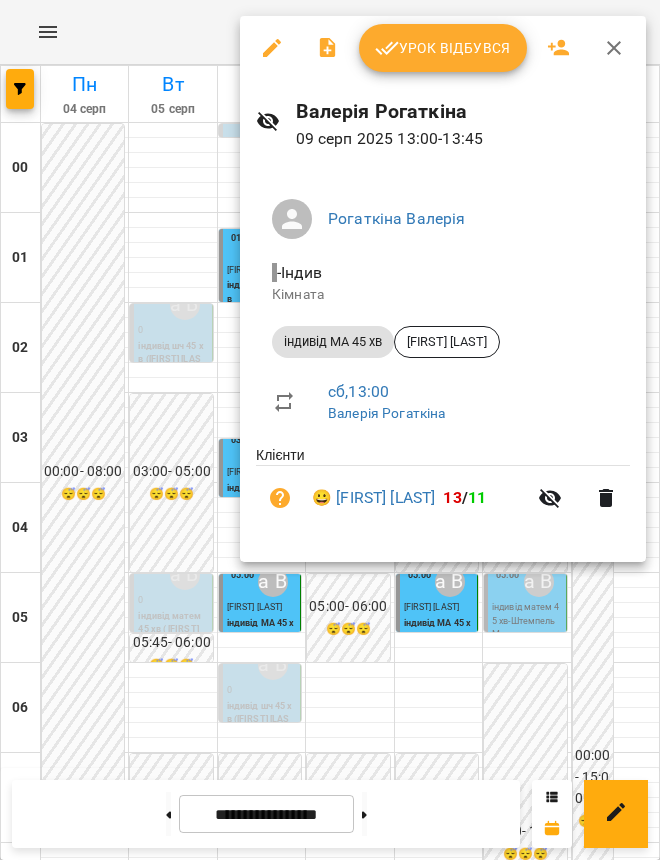 click at bounding box center (330, 430) 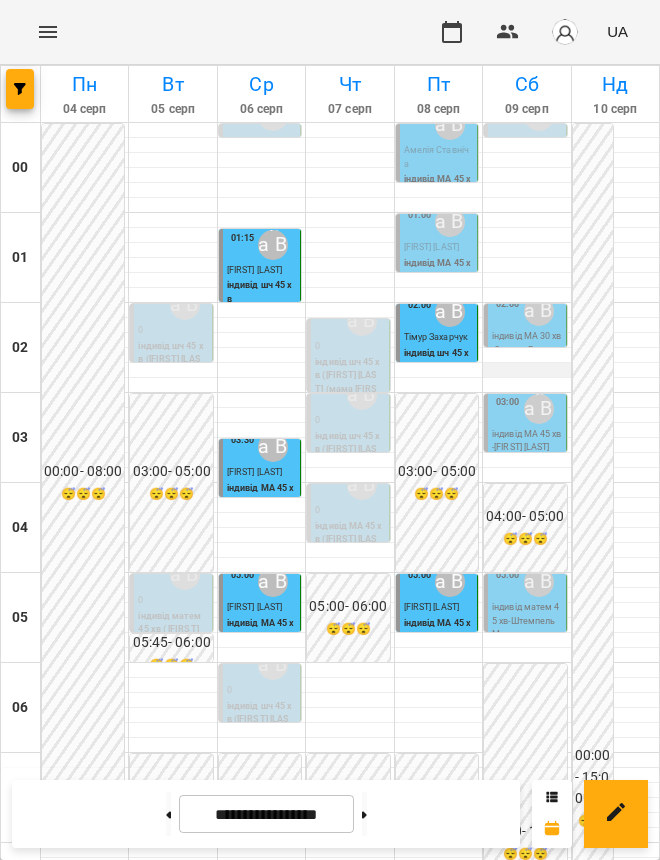scroll, scrollTop: 0, scrollLeft: 0, axis: both 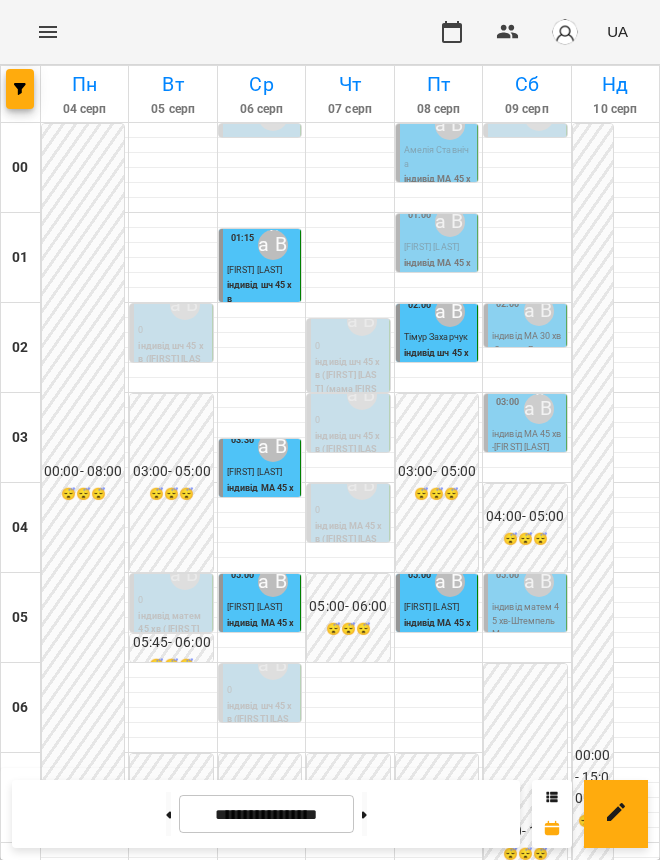 click on "Амелія Ставніча" at bounding box center [438, 157] 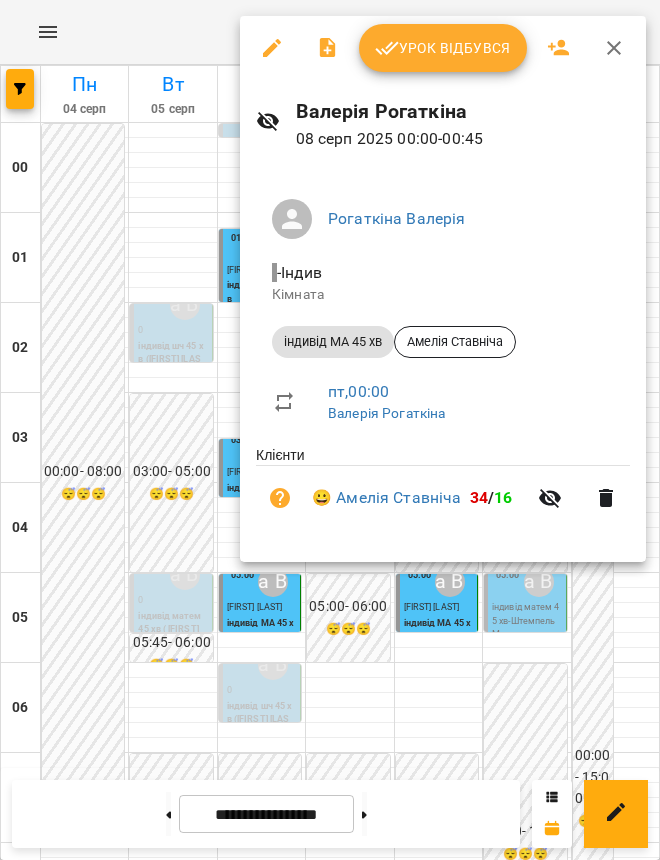 click at bounding box center (330, 430) 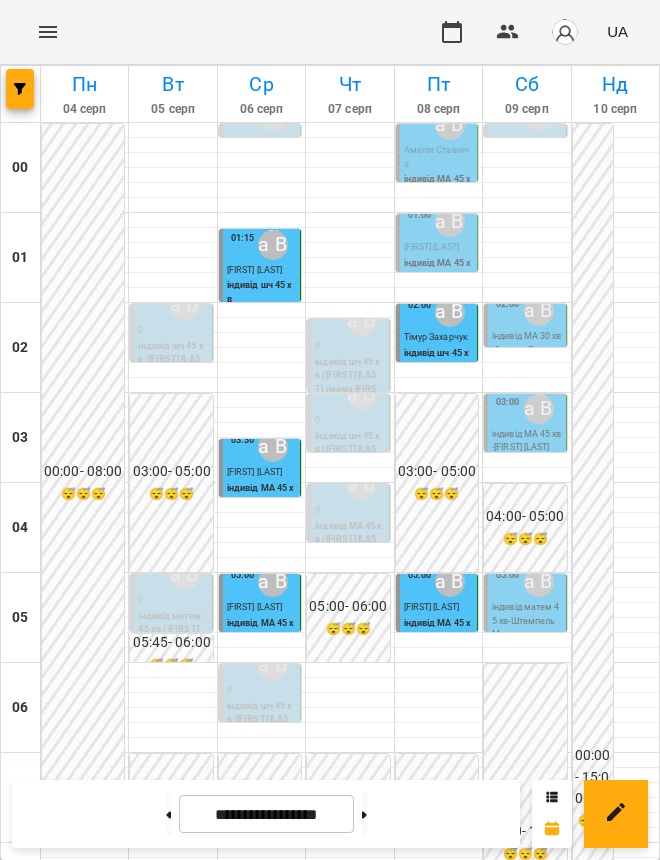 scroll, scrollTop: 500, scrollLeft: 0, axis: vertical 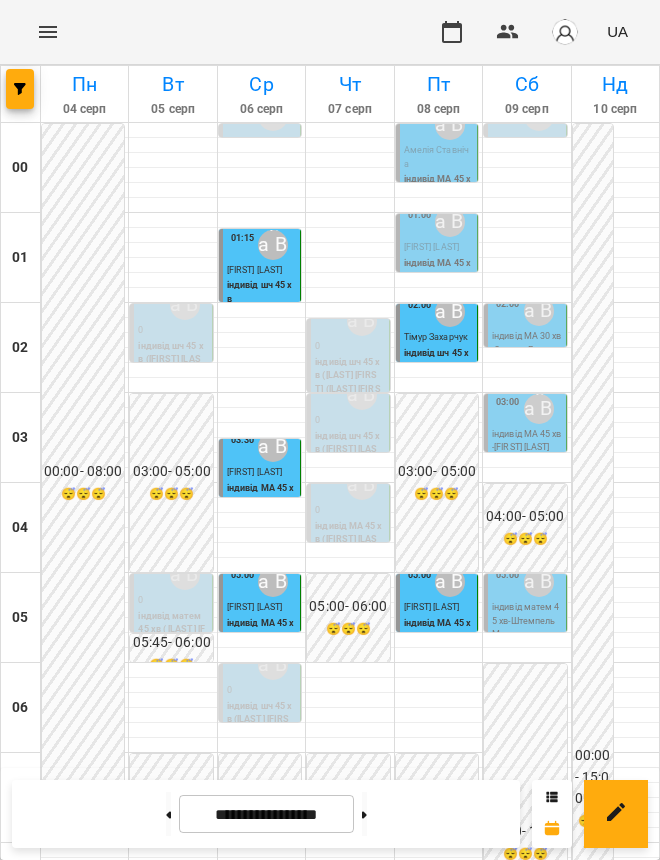 click on "0" at bounding box center (370, 1943) 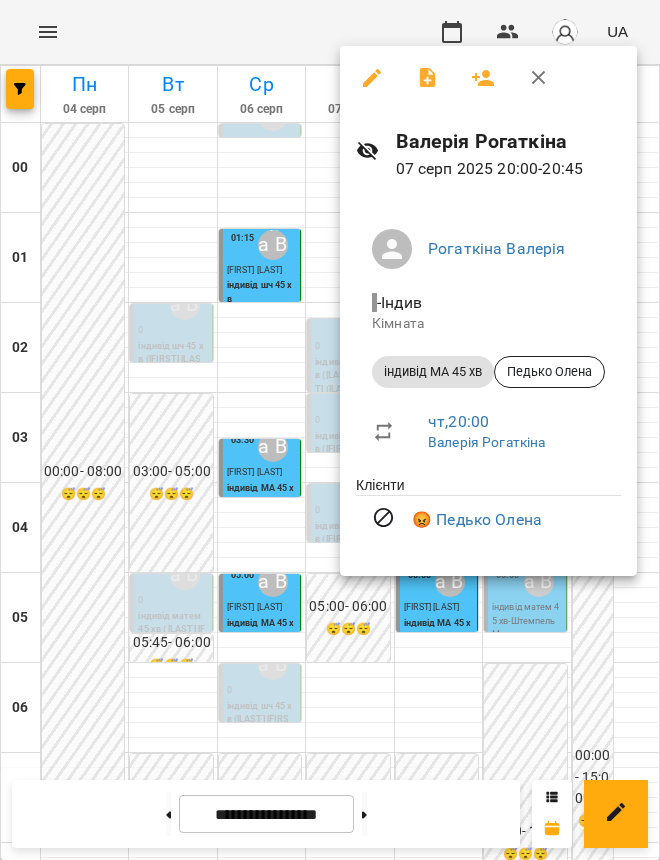 click at bounding box center [330, 430] 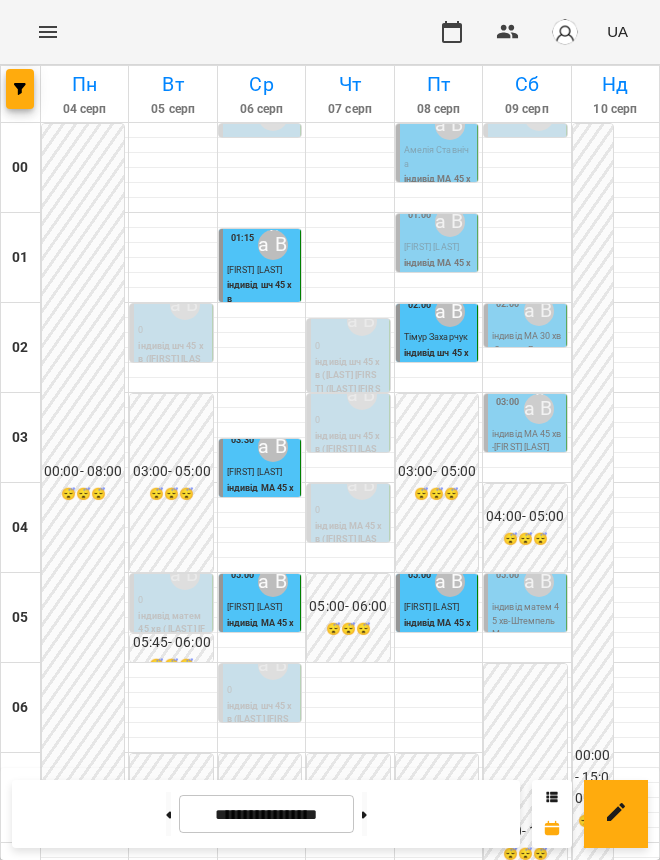 click on "19:00" at bounding box center (331, 1835) 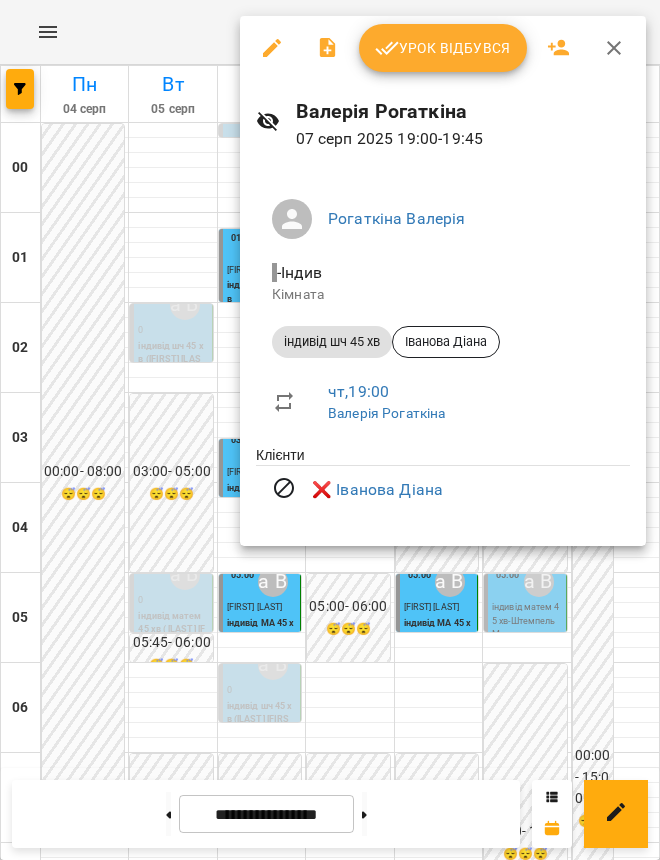 click at bounding box center [330, 430] 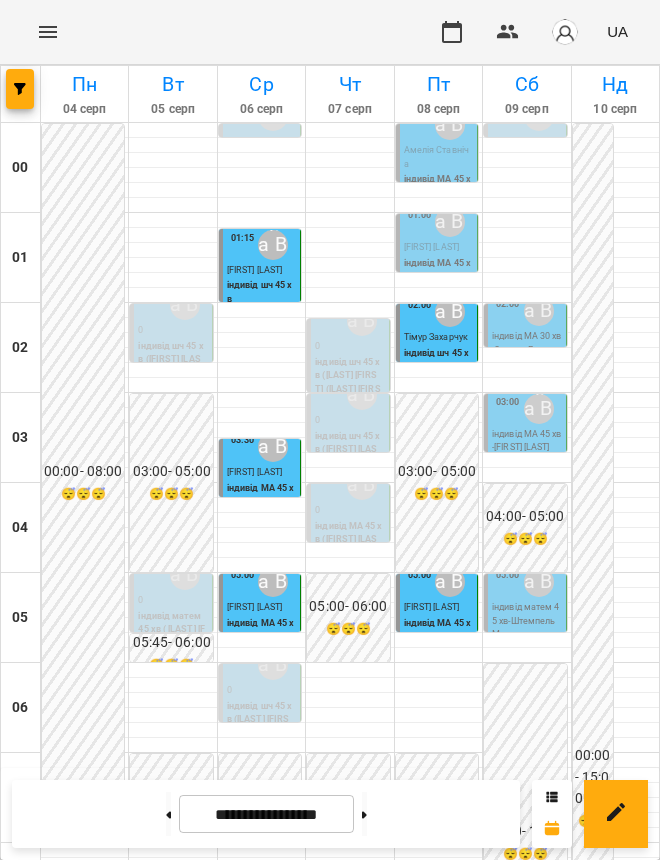 click on "Биструхін Єгор" at bounding box center [435, 1777] 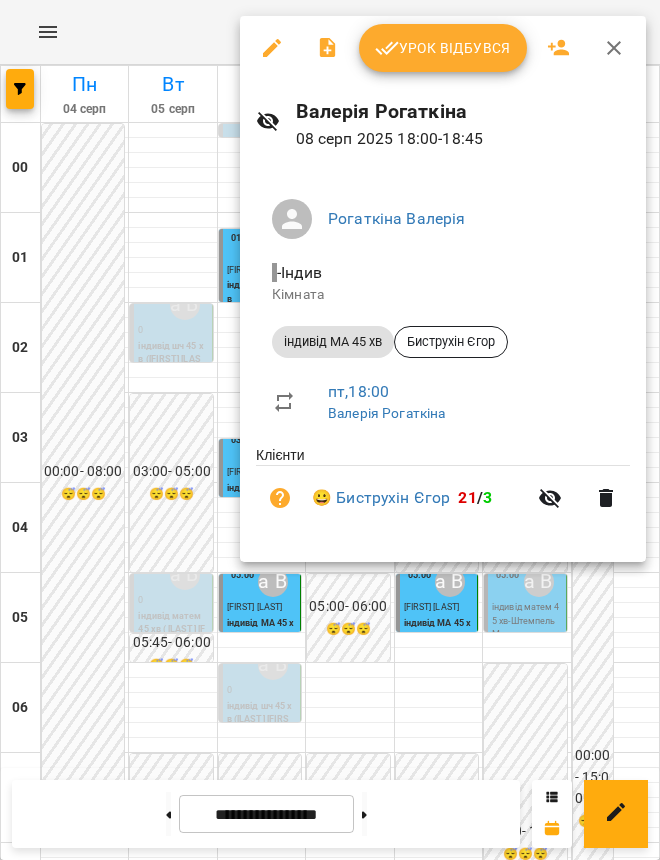 click on "Урок відбувся" at bounding box center (443, 48) 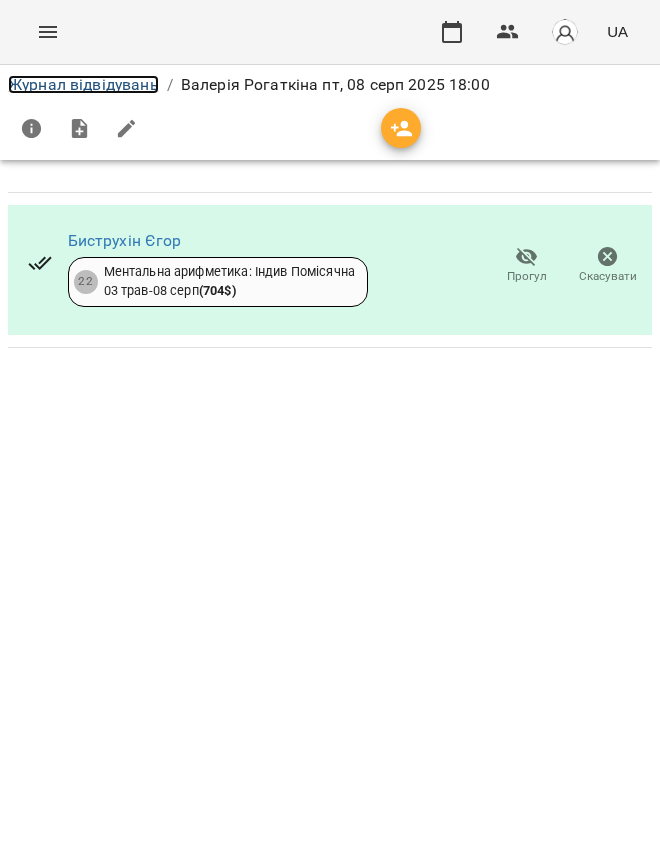 click on "Журнал відвідувань" at bounding box center [83, 84] 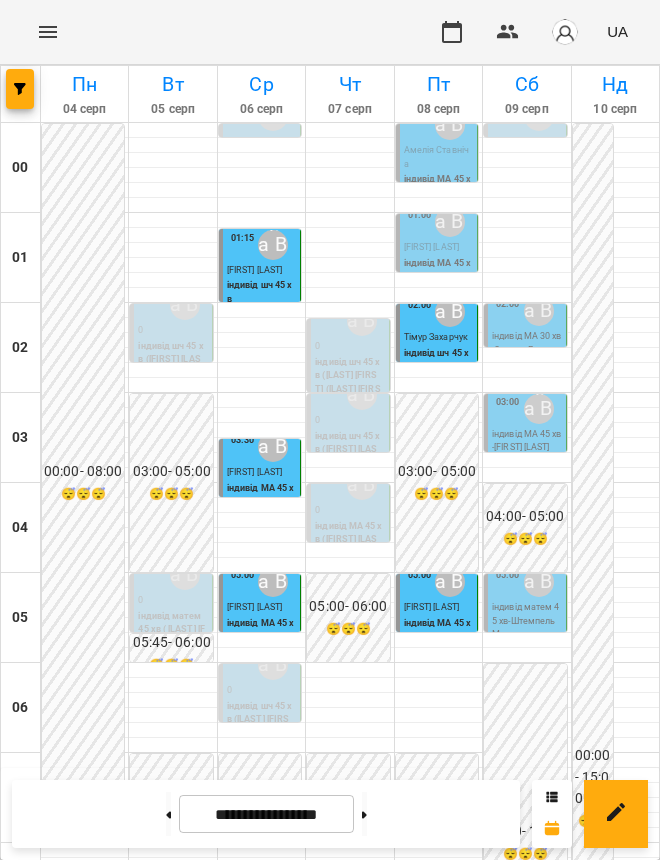 scroll, scrollTop: 1500, scrollLeft: 0, axis: vertical 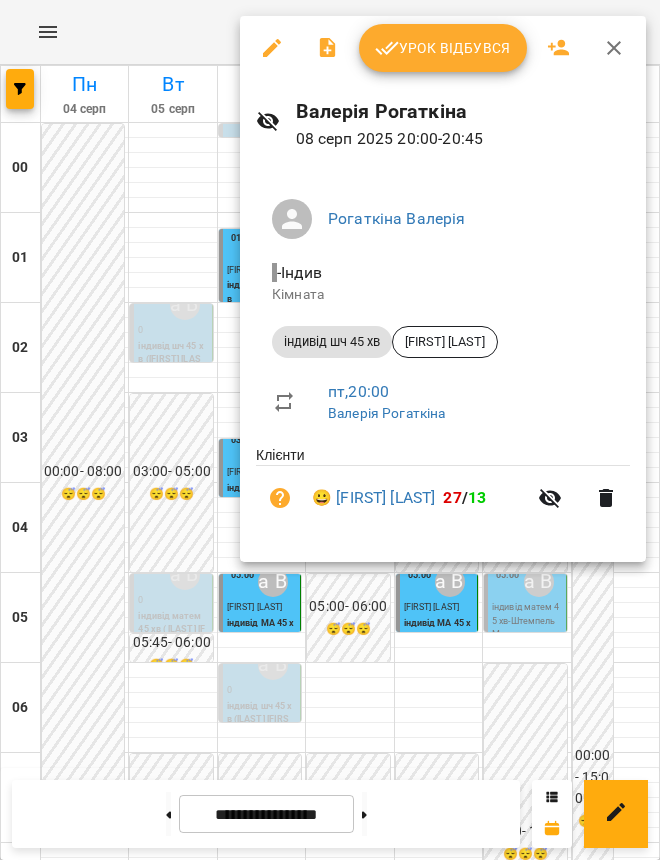 click at bounding box center [330, 430] 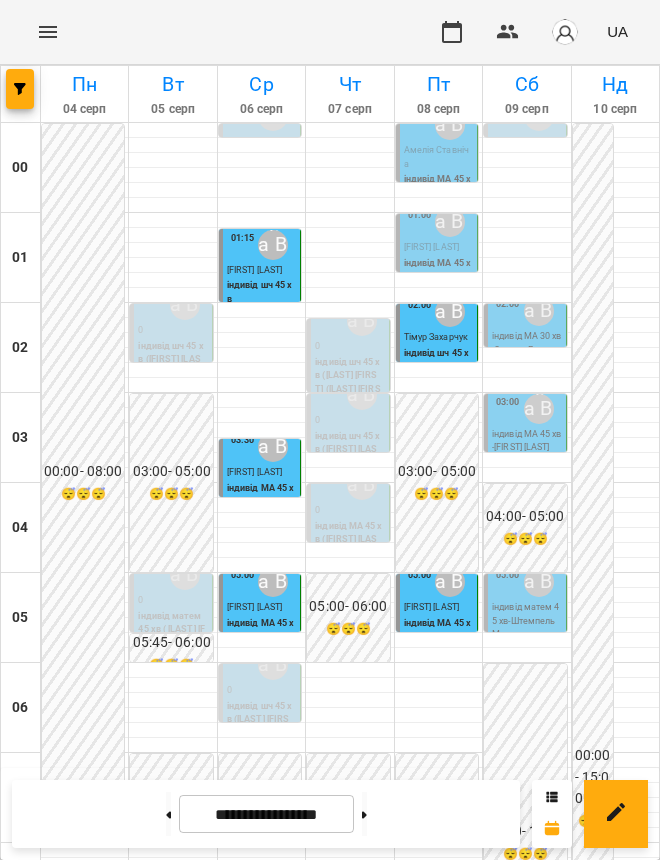 click on "індивід шч 45 хв (Кедрич Ілля)" at bounding box center (282, 1902) 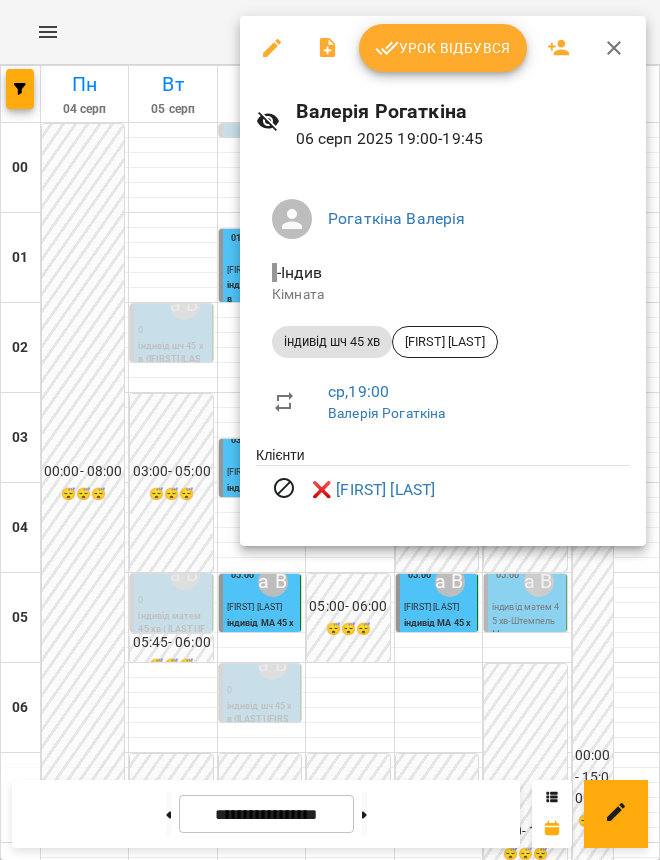 click at bounding box center [330, 430] 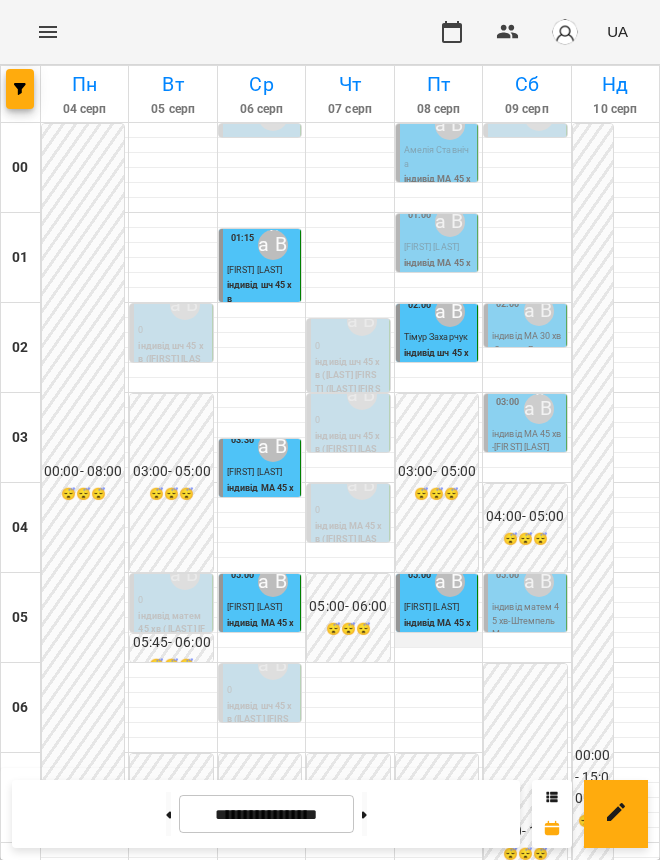 scroll, scrollTop: 250, scrollLeft: 0, axis: vertical 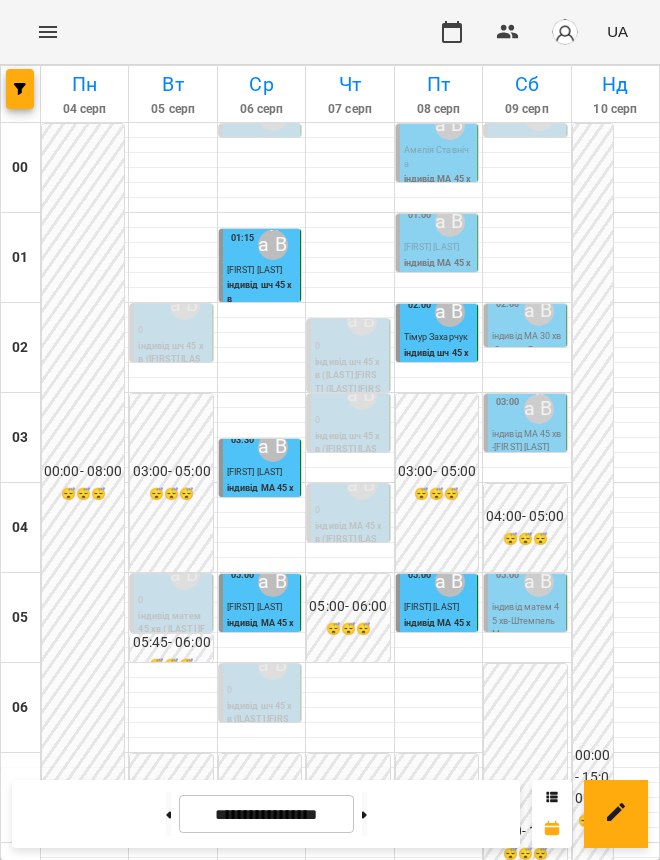 click on "Палійчук Катерина" at bounding box center (431, 607) 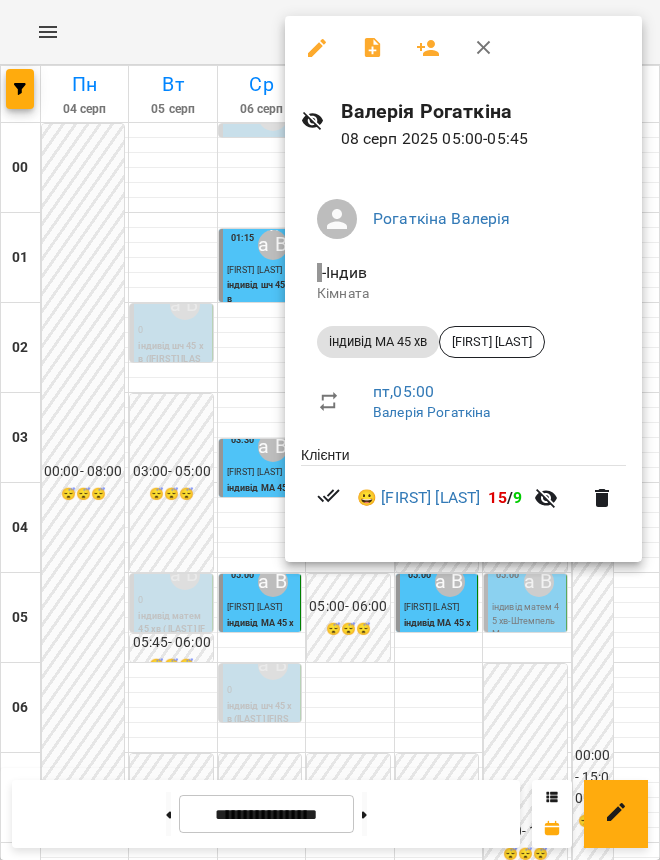 drag, startPoint x: 512, startPoint y: 622, endPoint x: 443, endPoint y: 542, distance: 105.64564 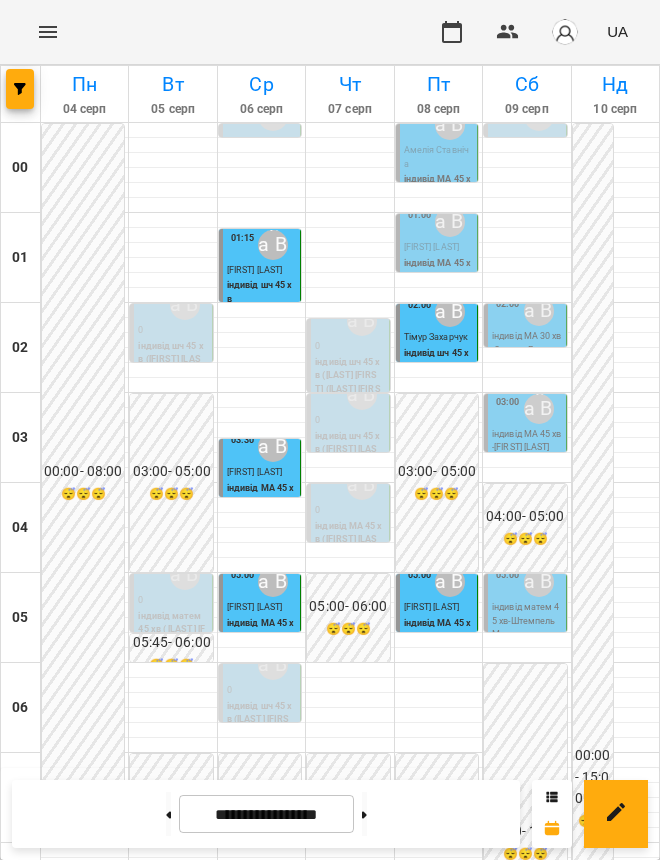click on "Палійчук Катерина" at bounding box center [431, 607] 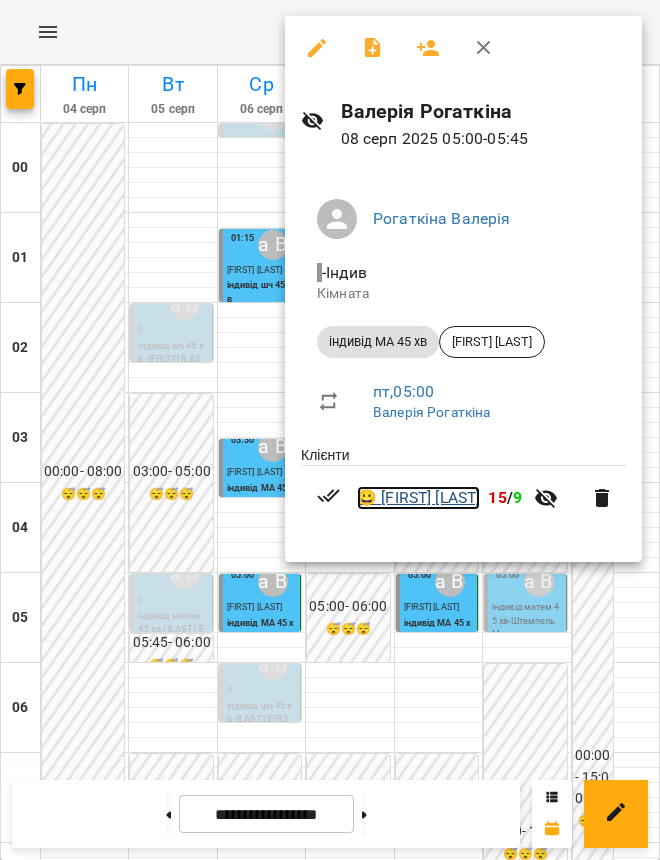 click on "😀   Палійчук Катерина" at bounding box center (418, 498) 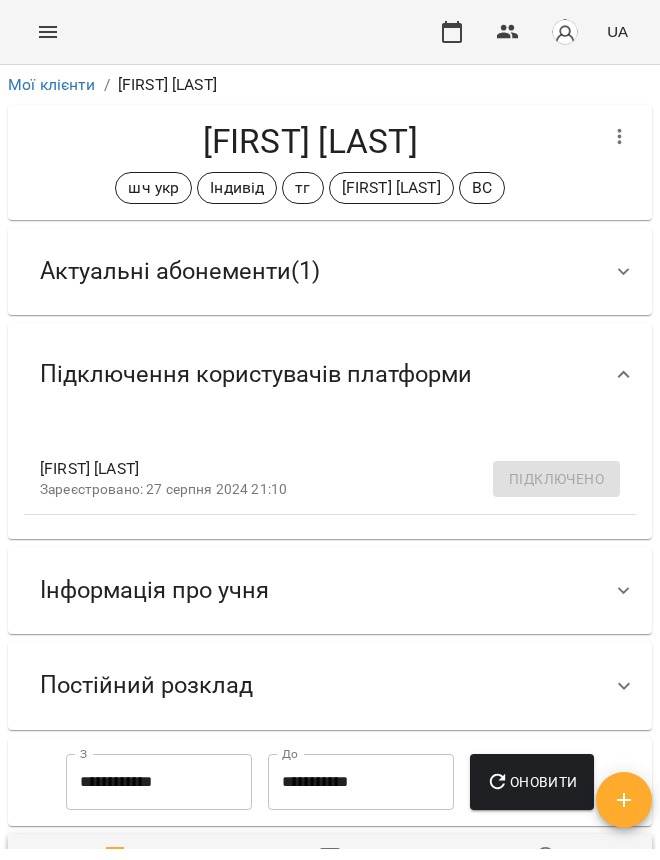 click on "Актуальні абонементи ( 1 )" at bounding box center (312, 271) 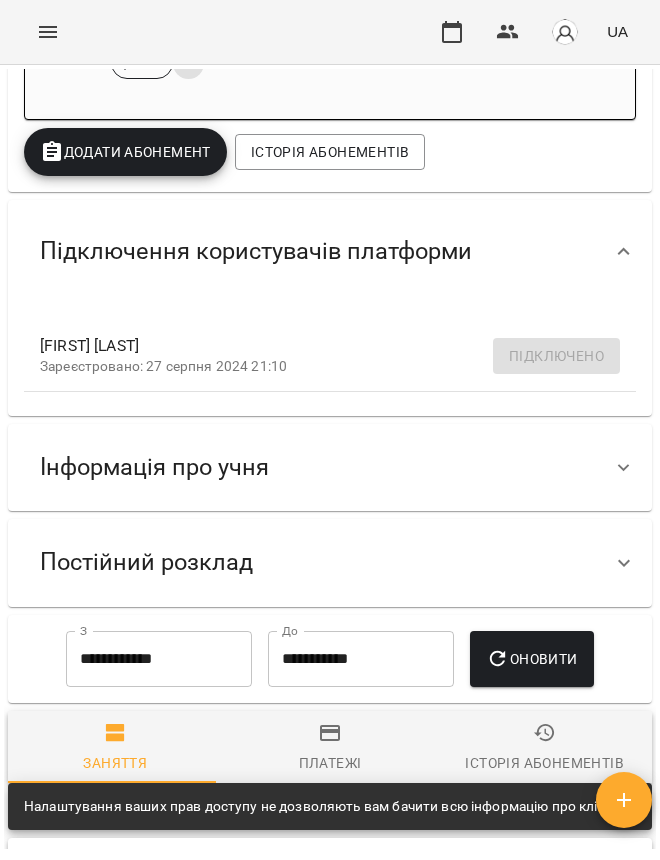 scroll, scrollTop: 625, scrollLeft: 0, axis: vertical 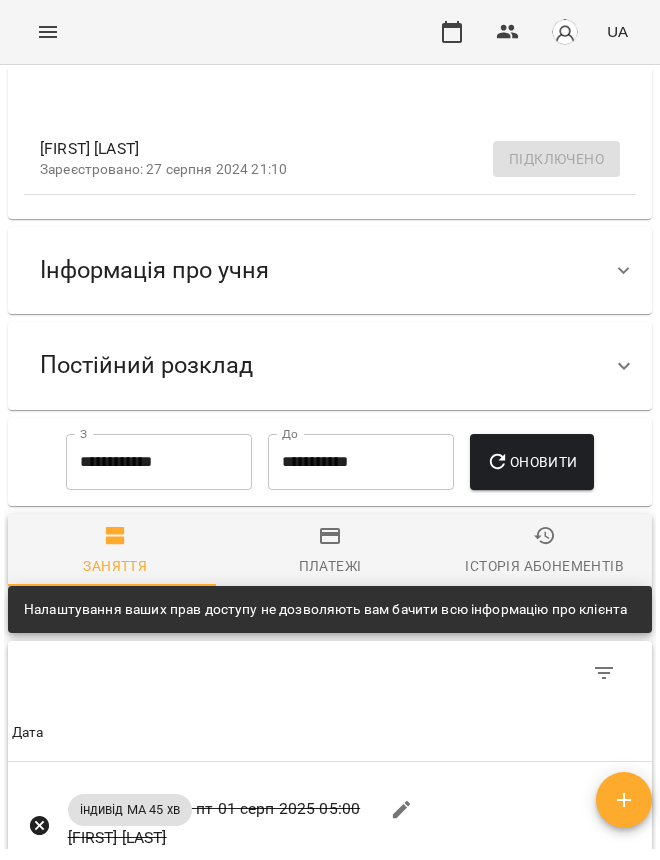 click on "Інформація про учня" at bounding box center [154, 270] 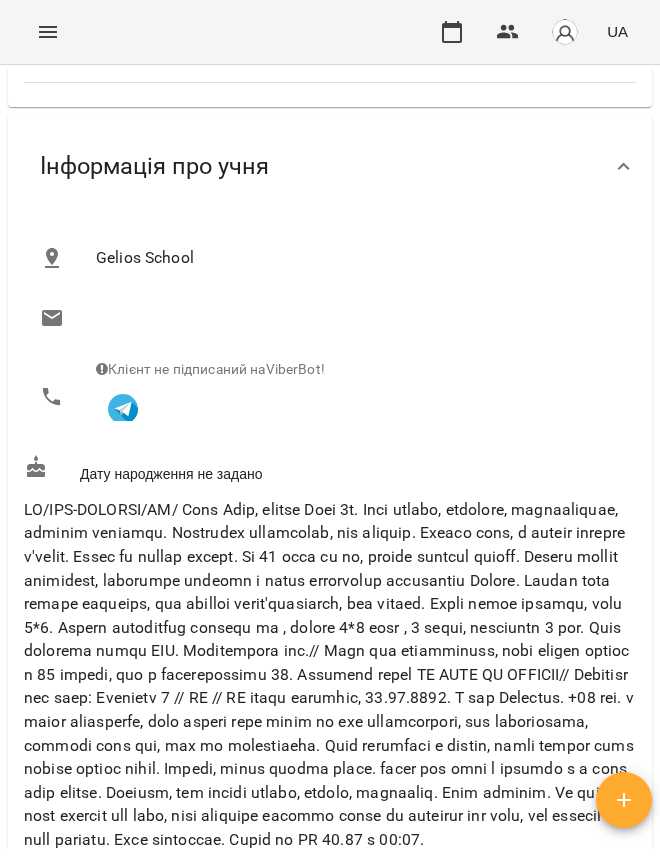 scroll, scrollTop: 1125, scrollLeft: 0, axis: vertical 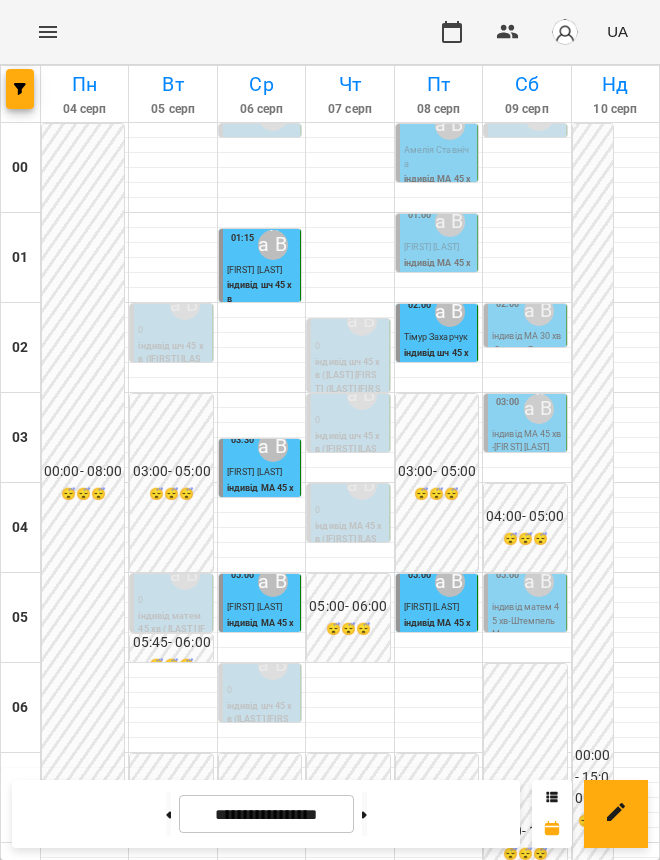 click on "Кедрич Ілля" at bounding box center [465, 1947] 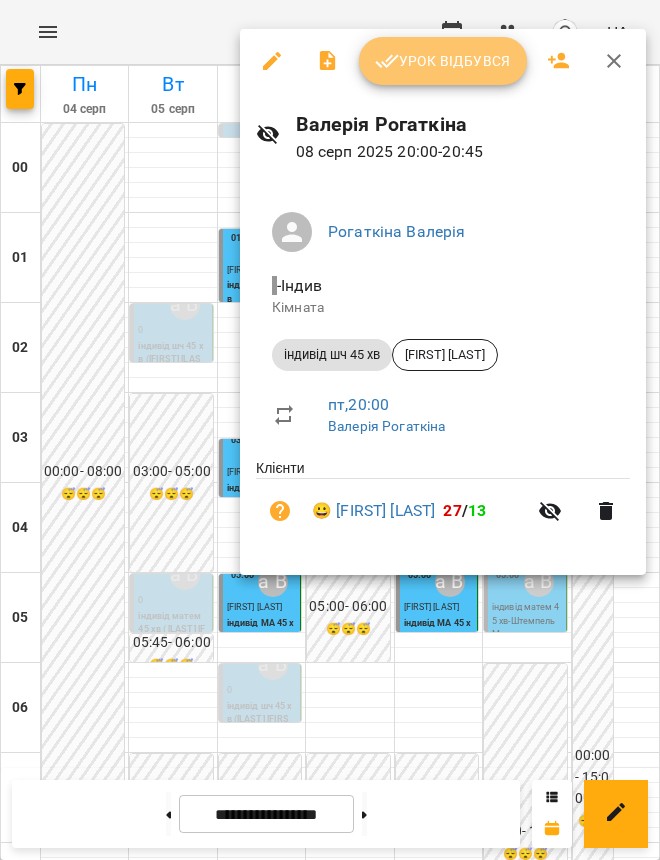 click on "Урок відбувся" at bounding box center (443, 61) 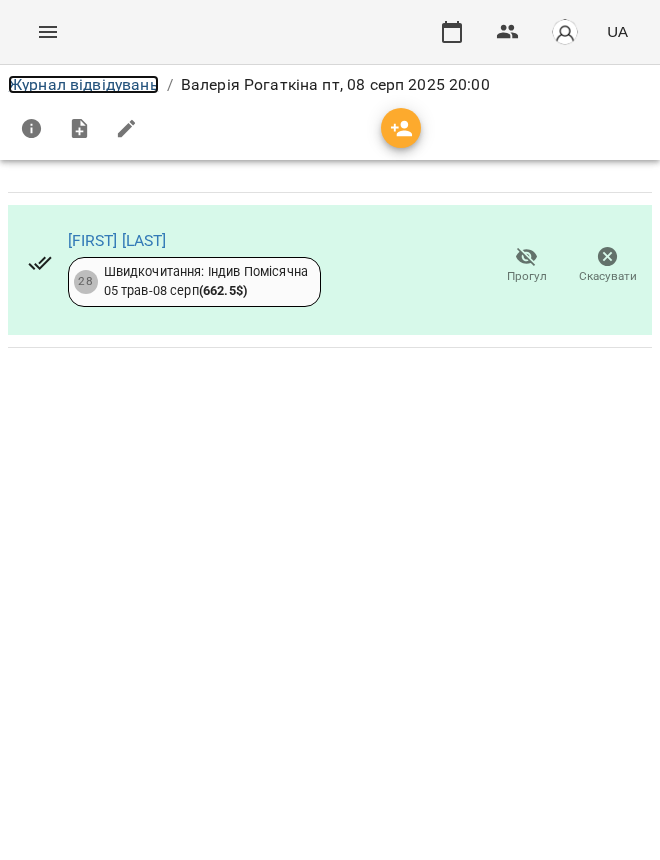 click on "Журнал відвідувань" at bounding box center (83, 84) 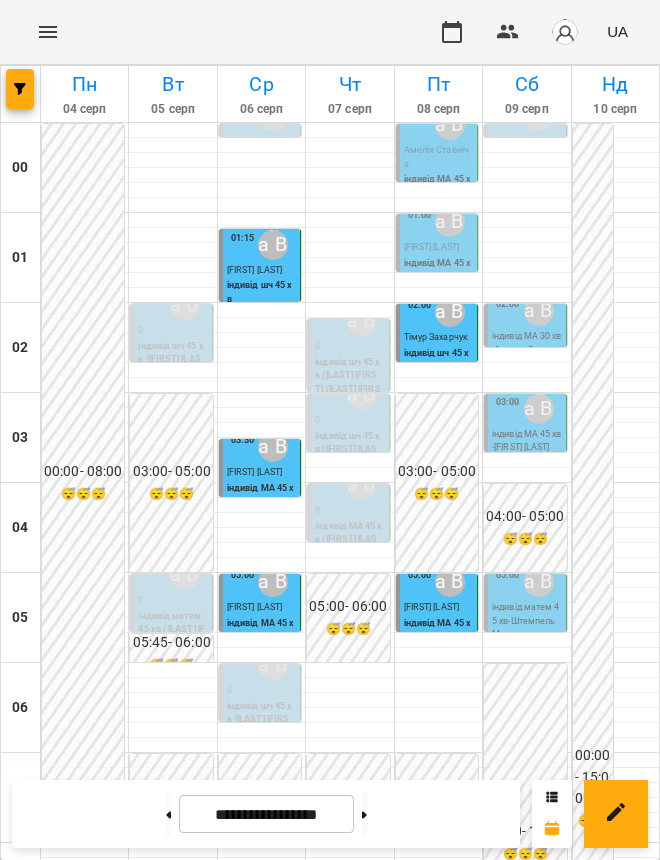 scroll, scrollTop: 263, scrollLeft: 0, axis: vertical 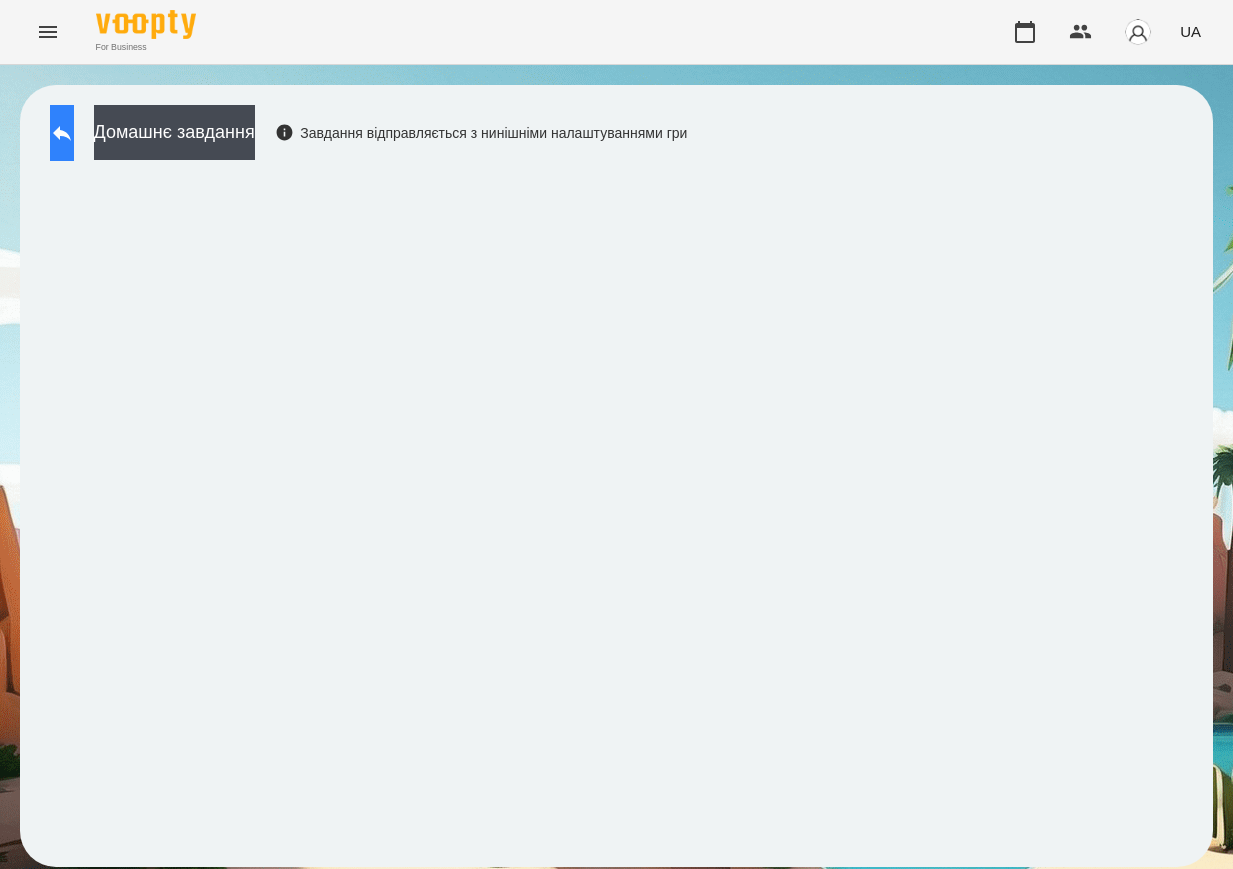 click at bounding box center [62, 133] 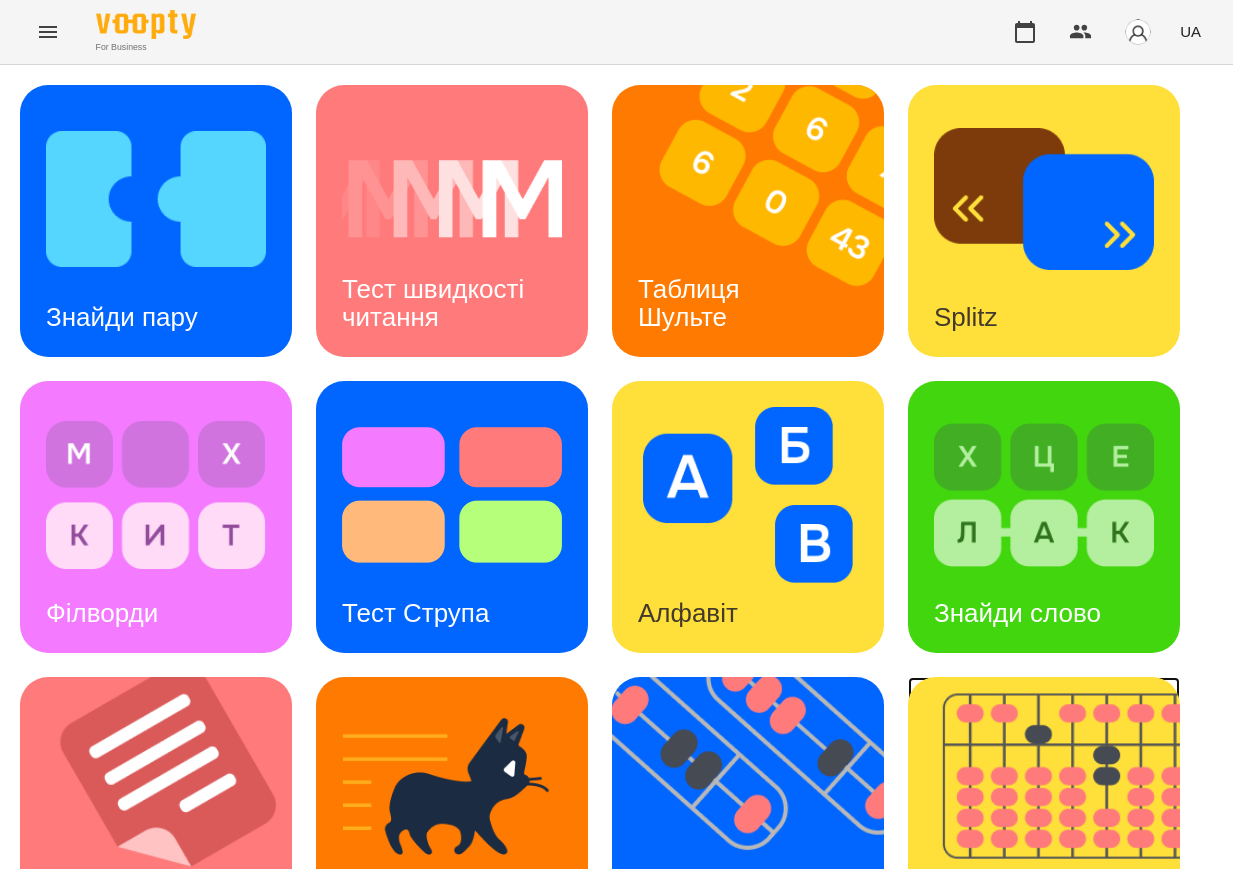 click at bounding box center (1056, 813) 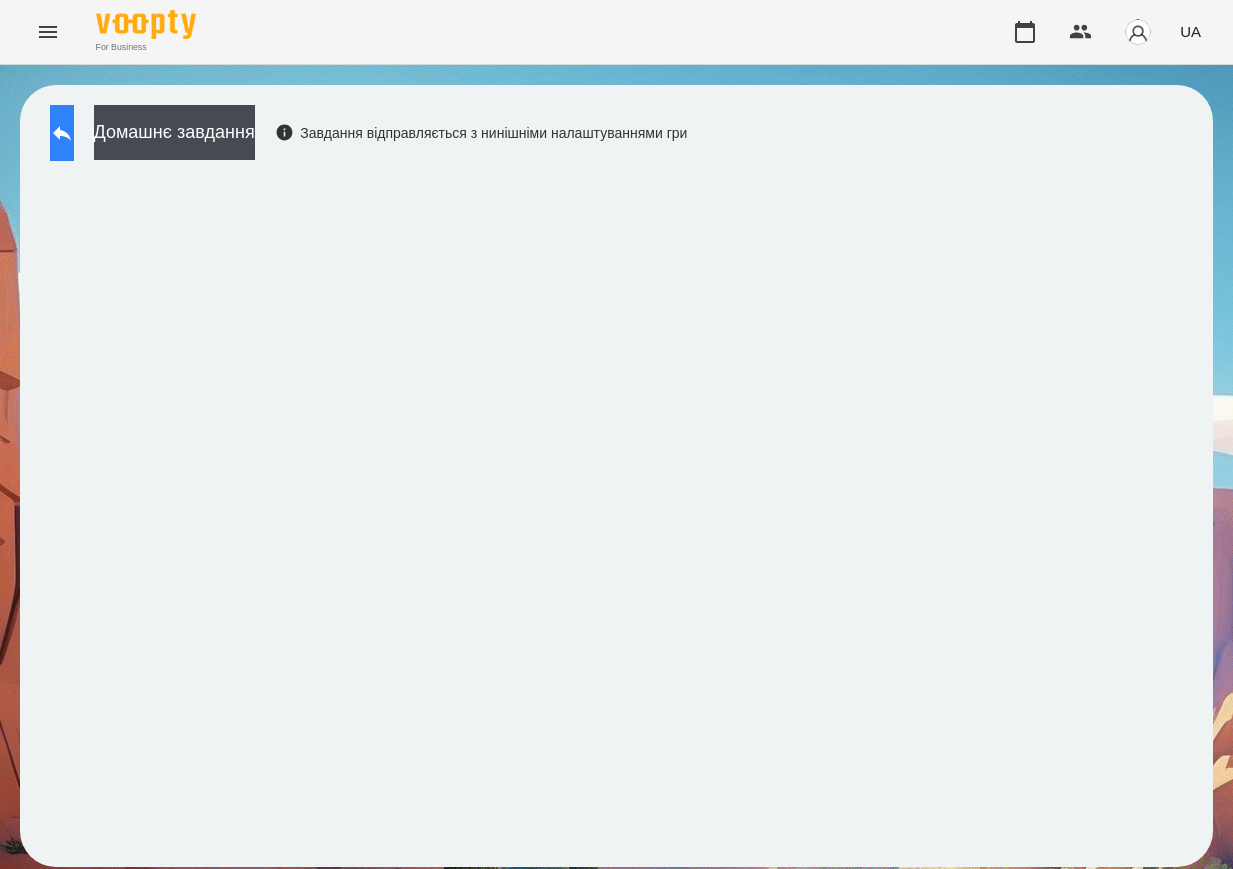 click at bounding box center (62, 133) 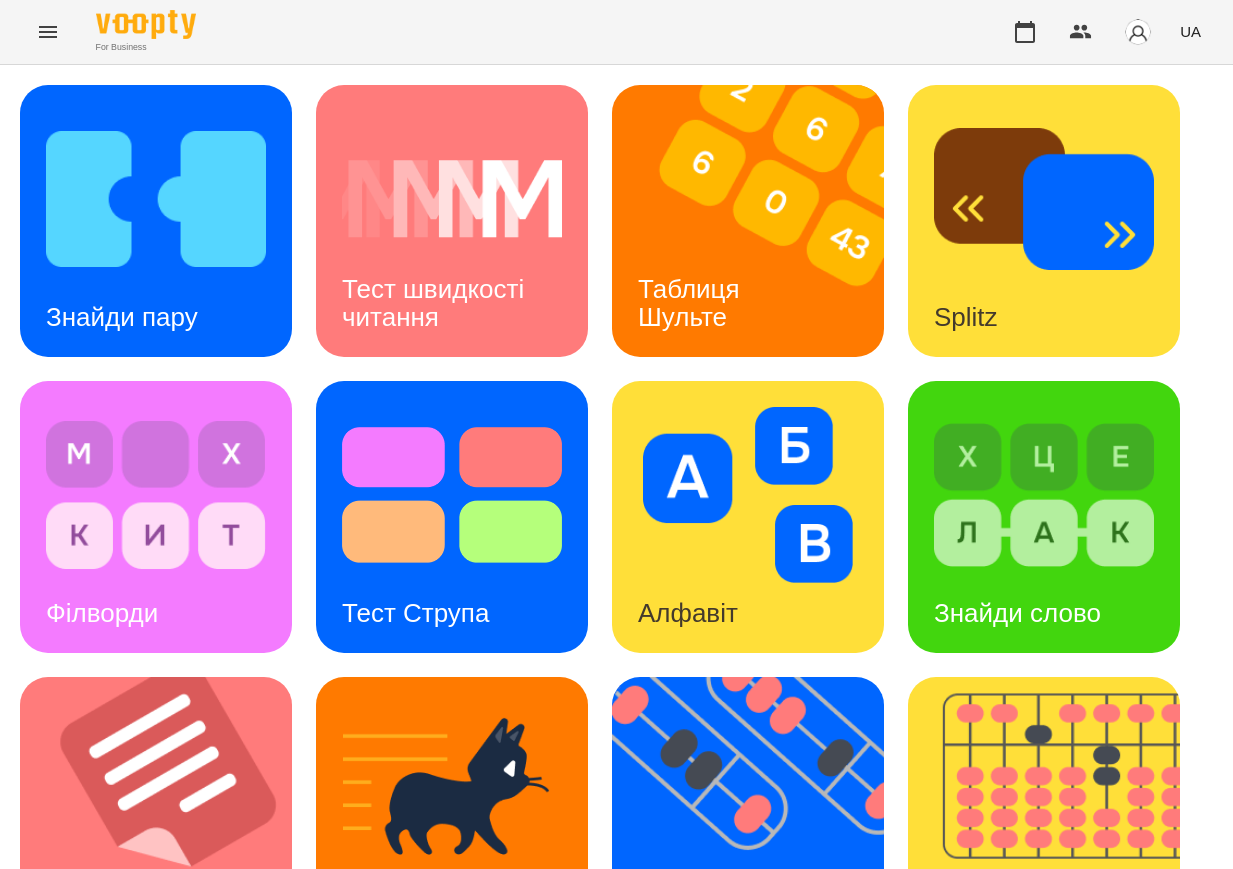 scroll, scrollTop: 375, scrollLeft: 0, axis: vertical 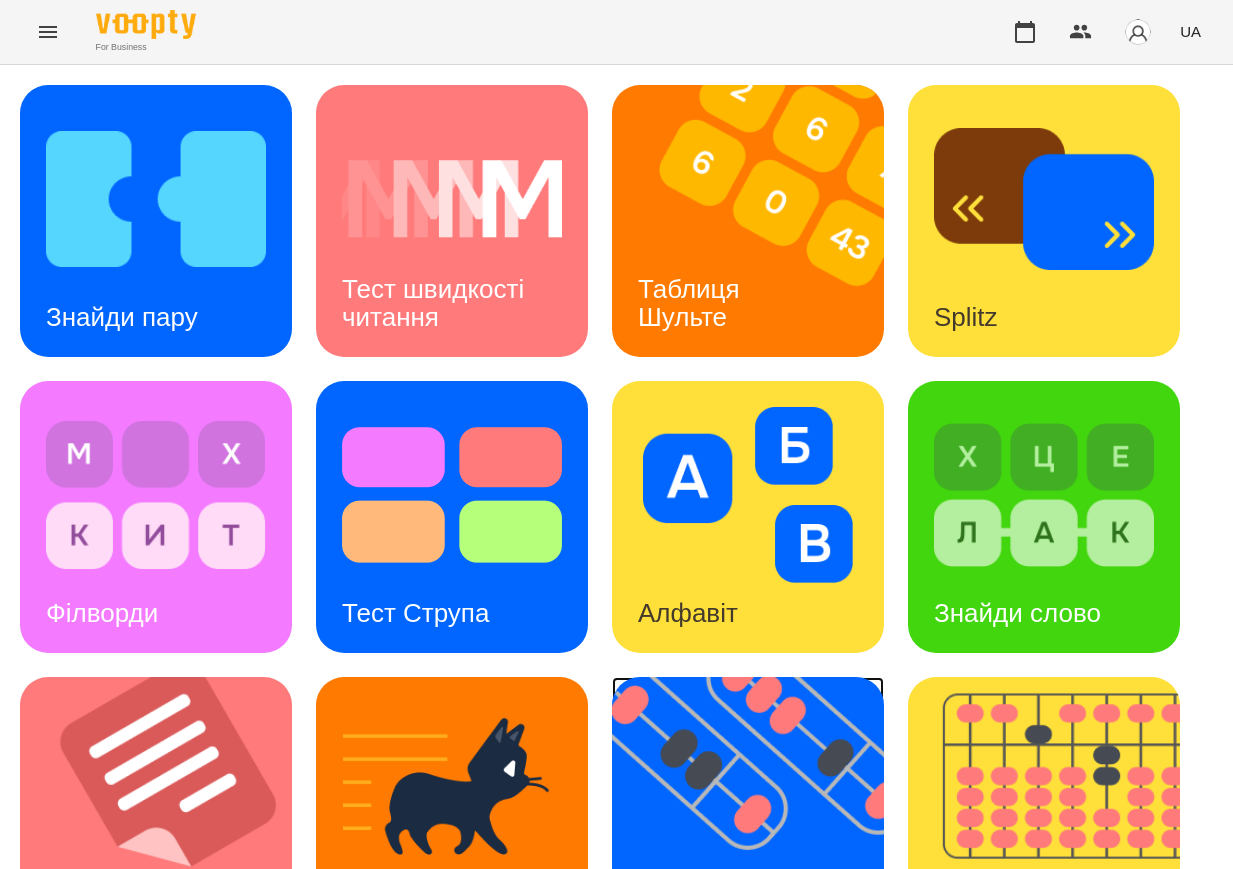 click at bounding box center (760, 813) 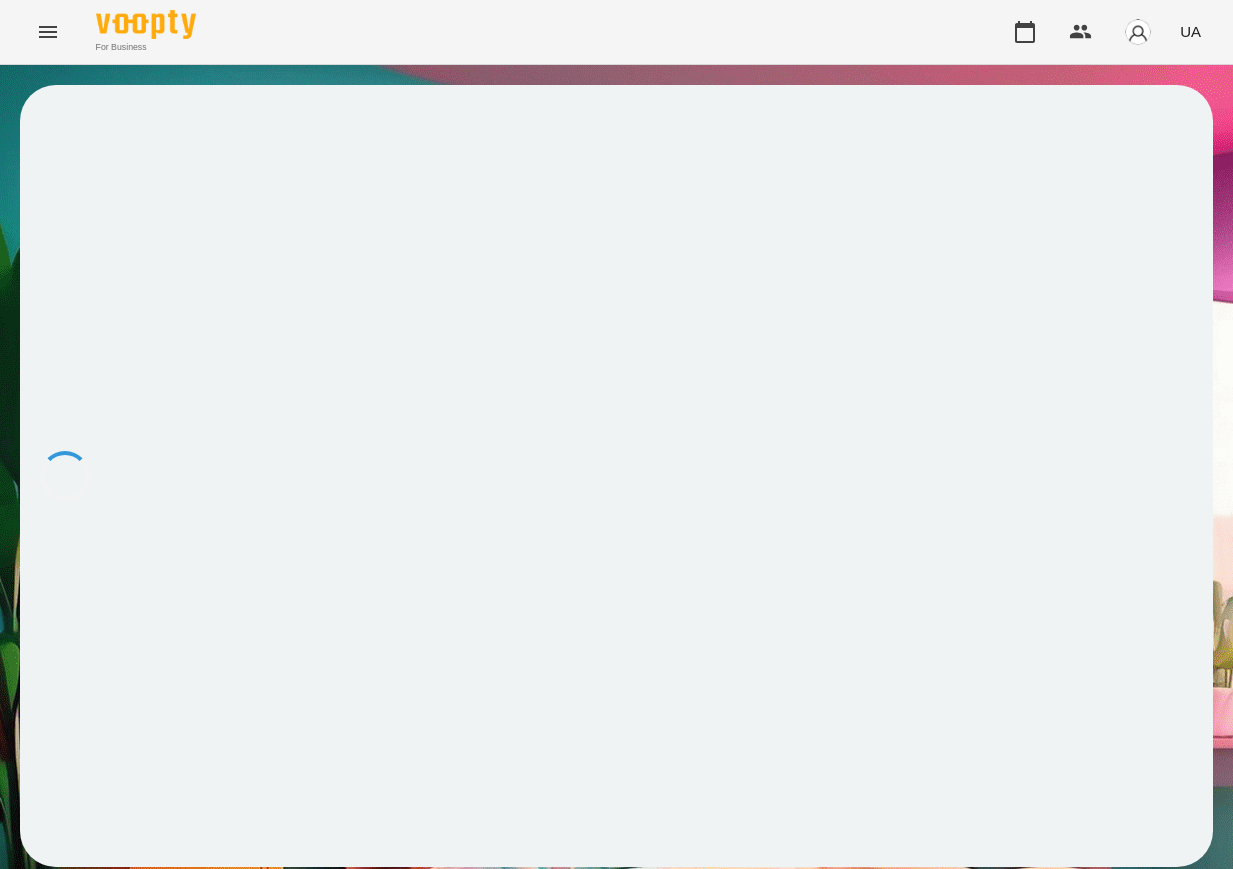 scroll, scrollTop: 0, scrollLeft: 0, axis: both 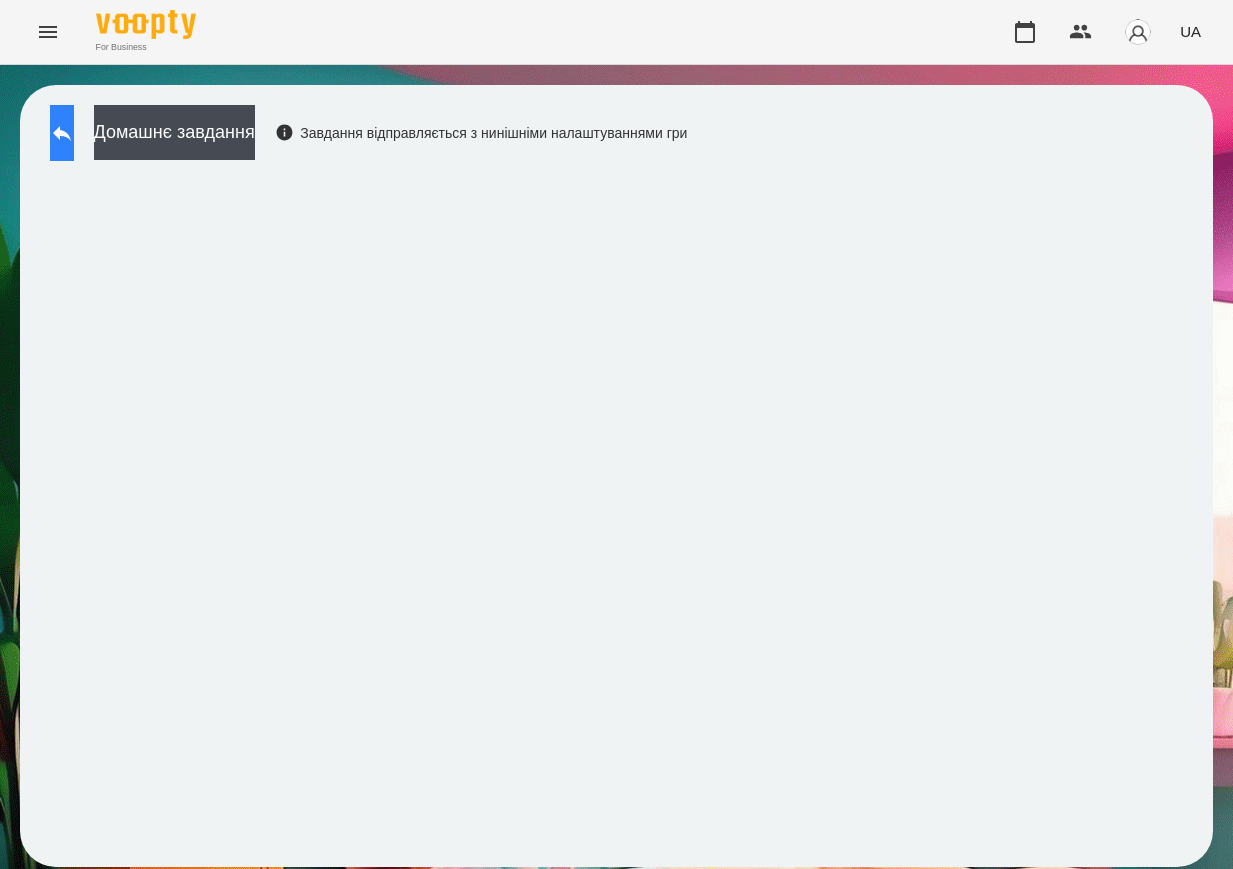 click at bounding box center (62, 133) 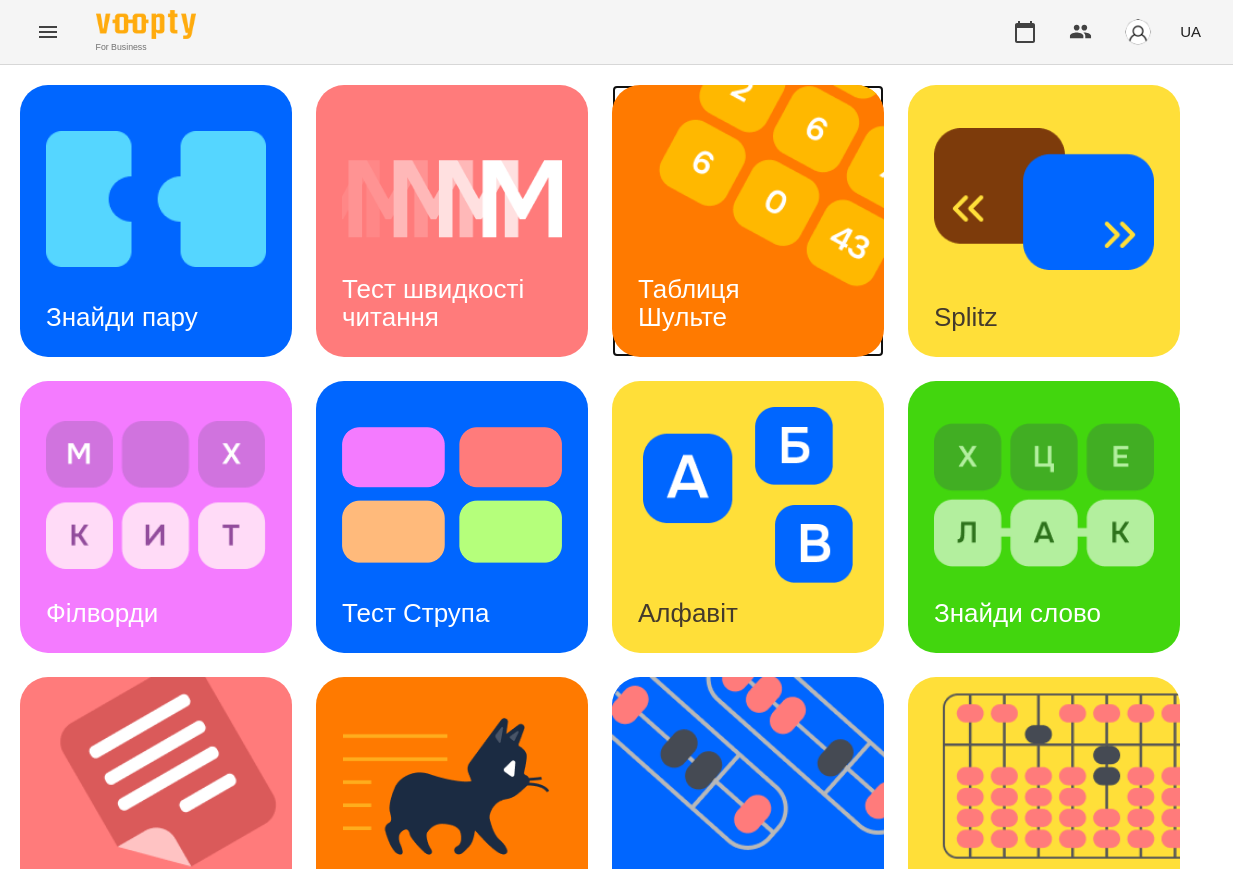 click on "Таблиця
Шульте" at bounding box center (692, 302) 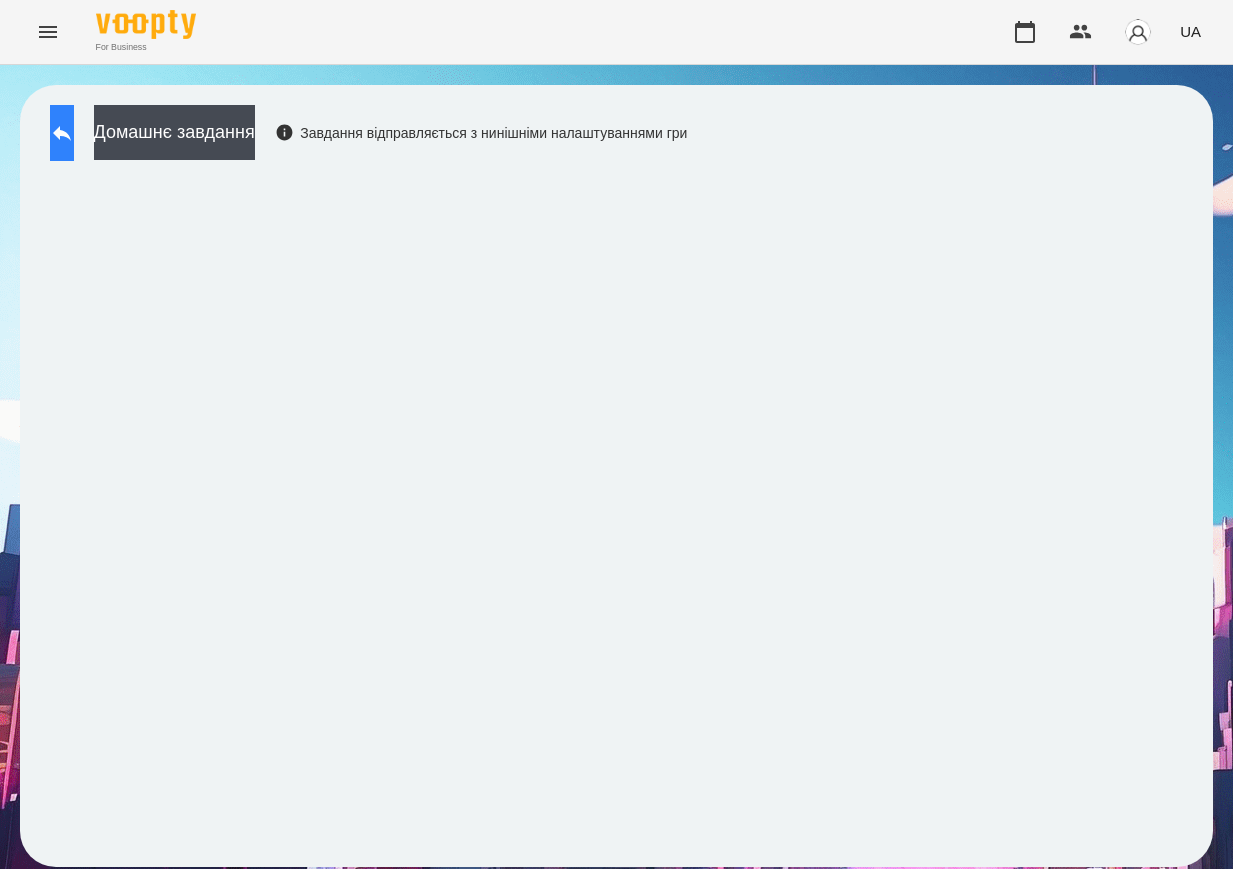 click 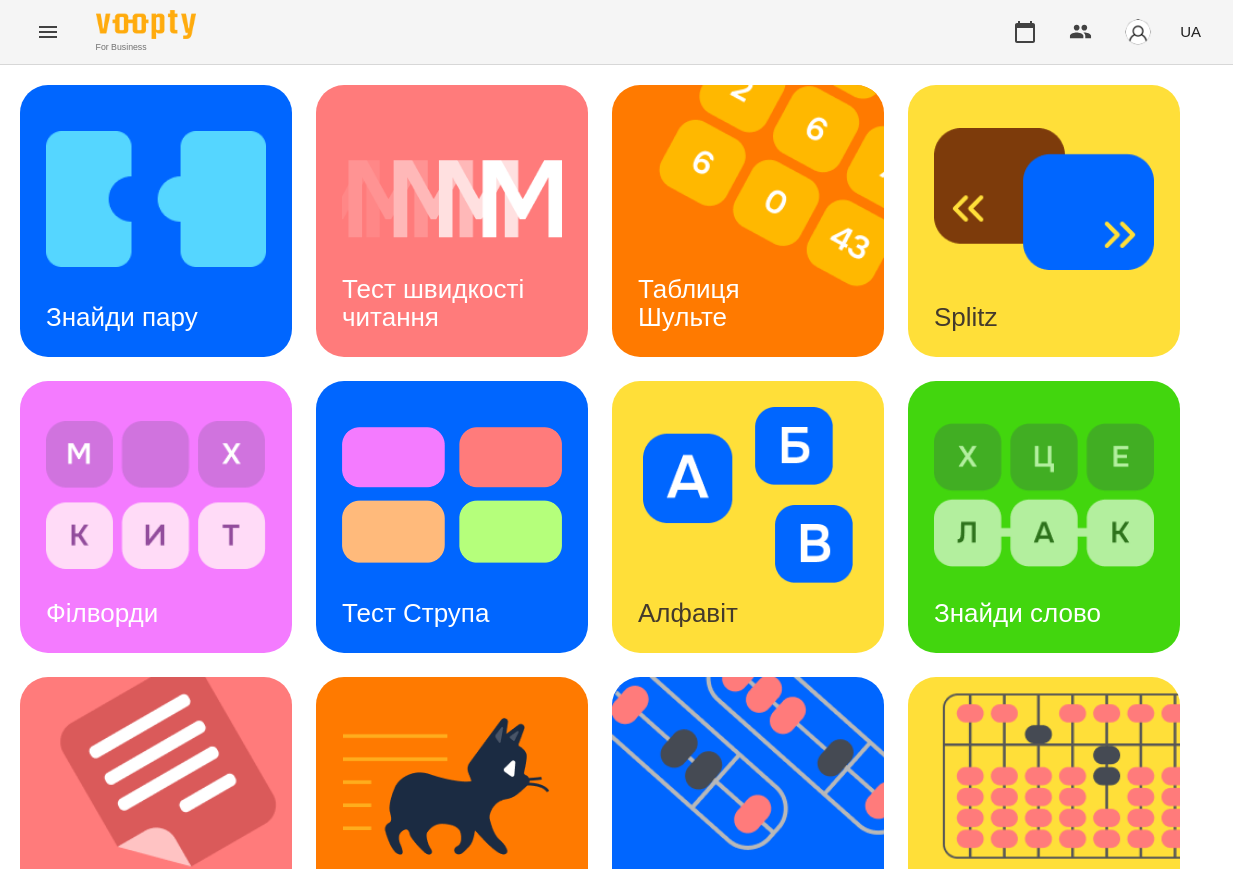 scroll, scrollTop: 500, scrollLeft: 0, axis: vertical 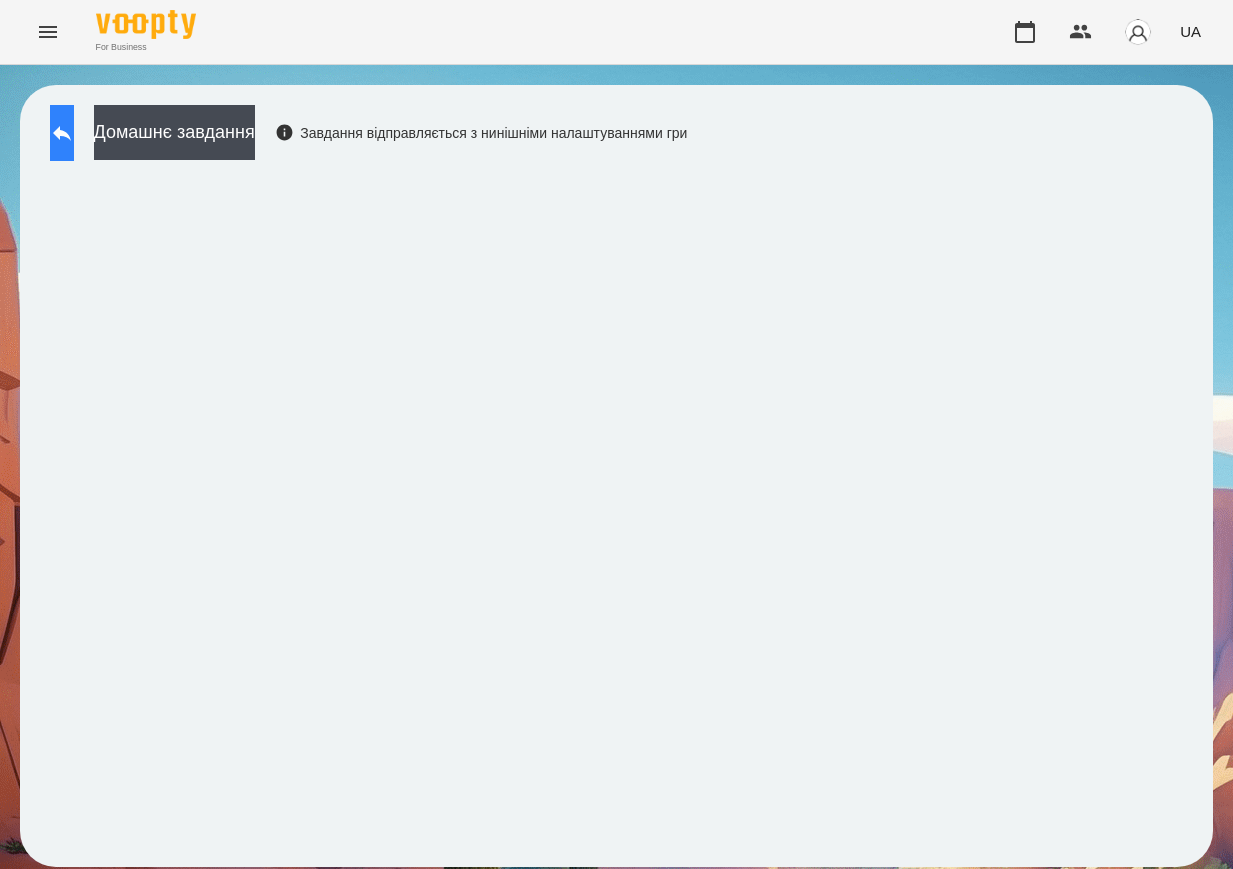 click at bounding box center (62, 133) 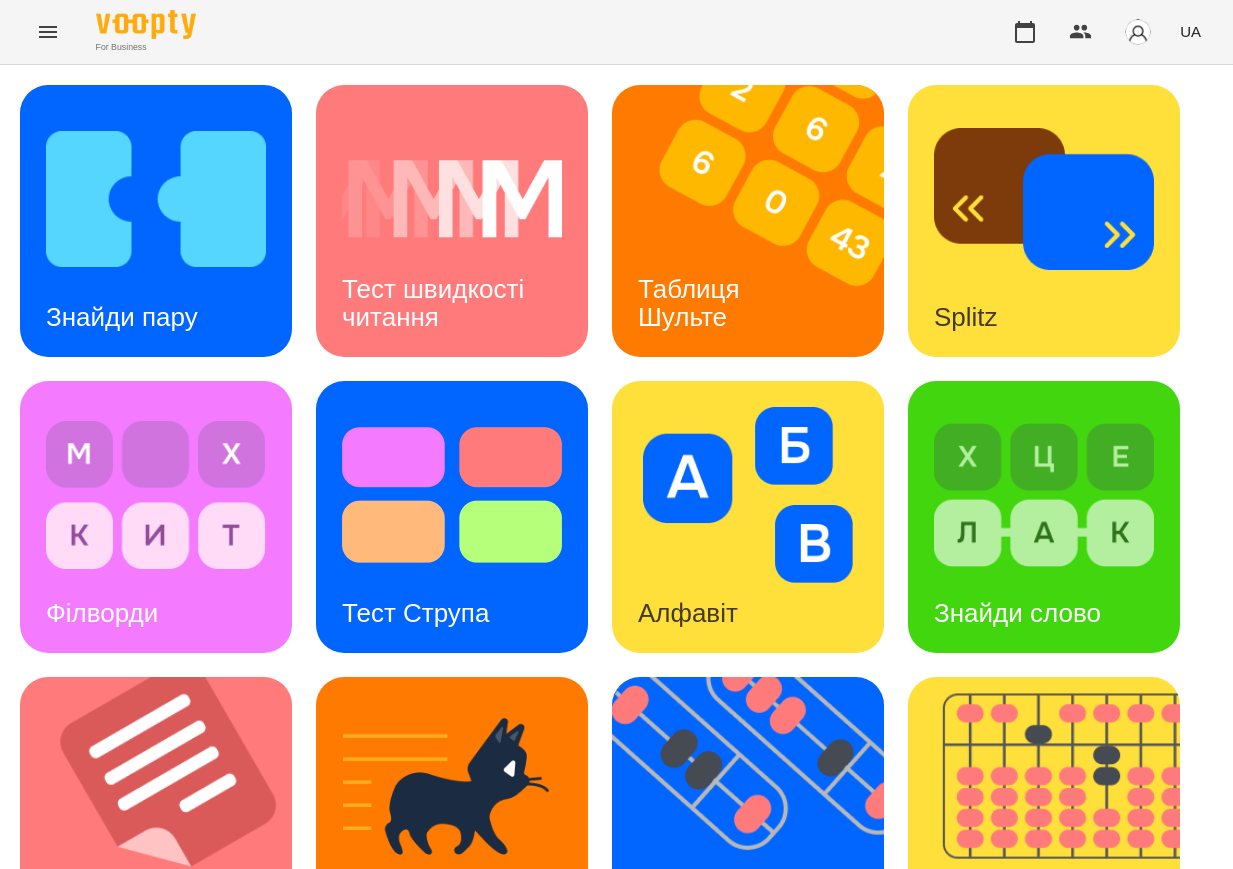 scroll, scrollTop: 625, scrollLeft: 0, axis: vertical 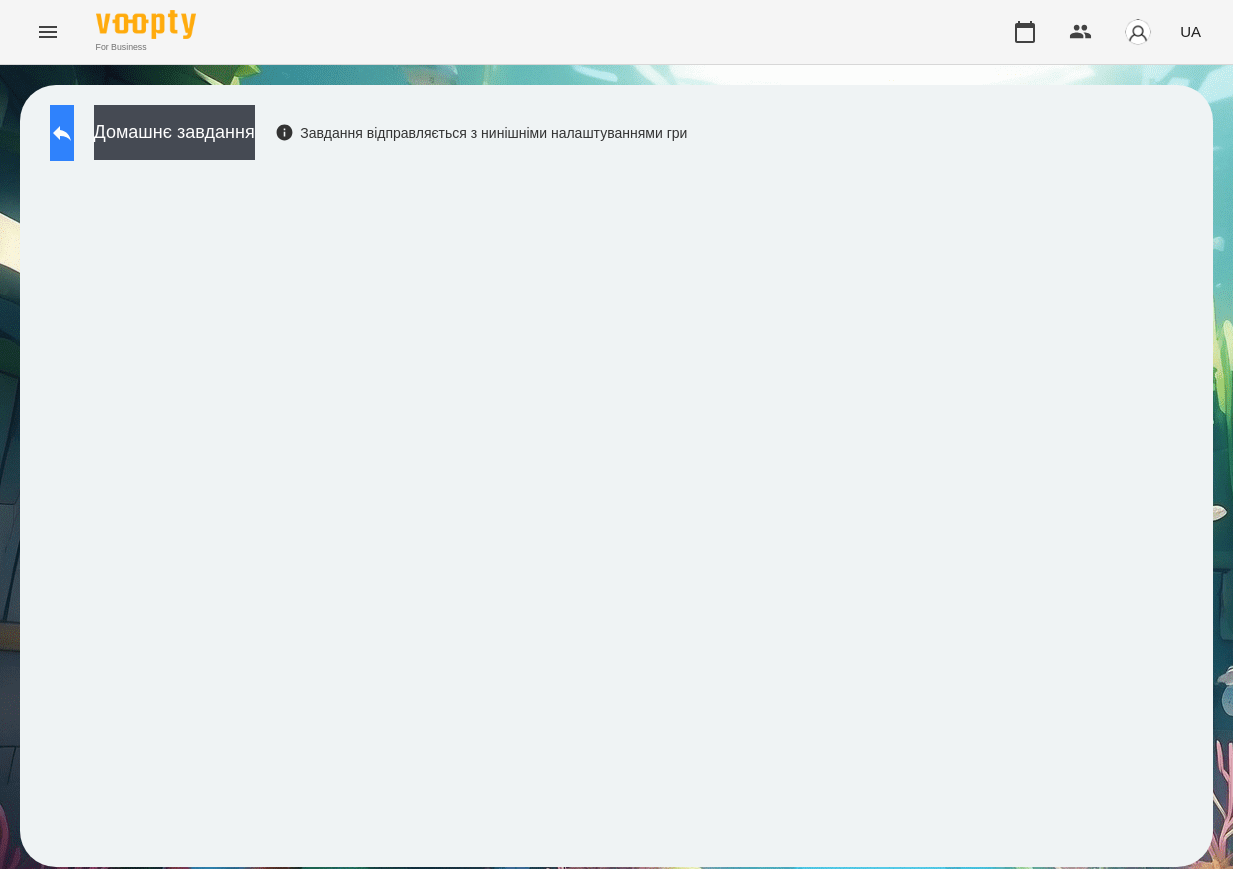 click at bounding box center (62, 133) 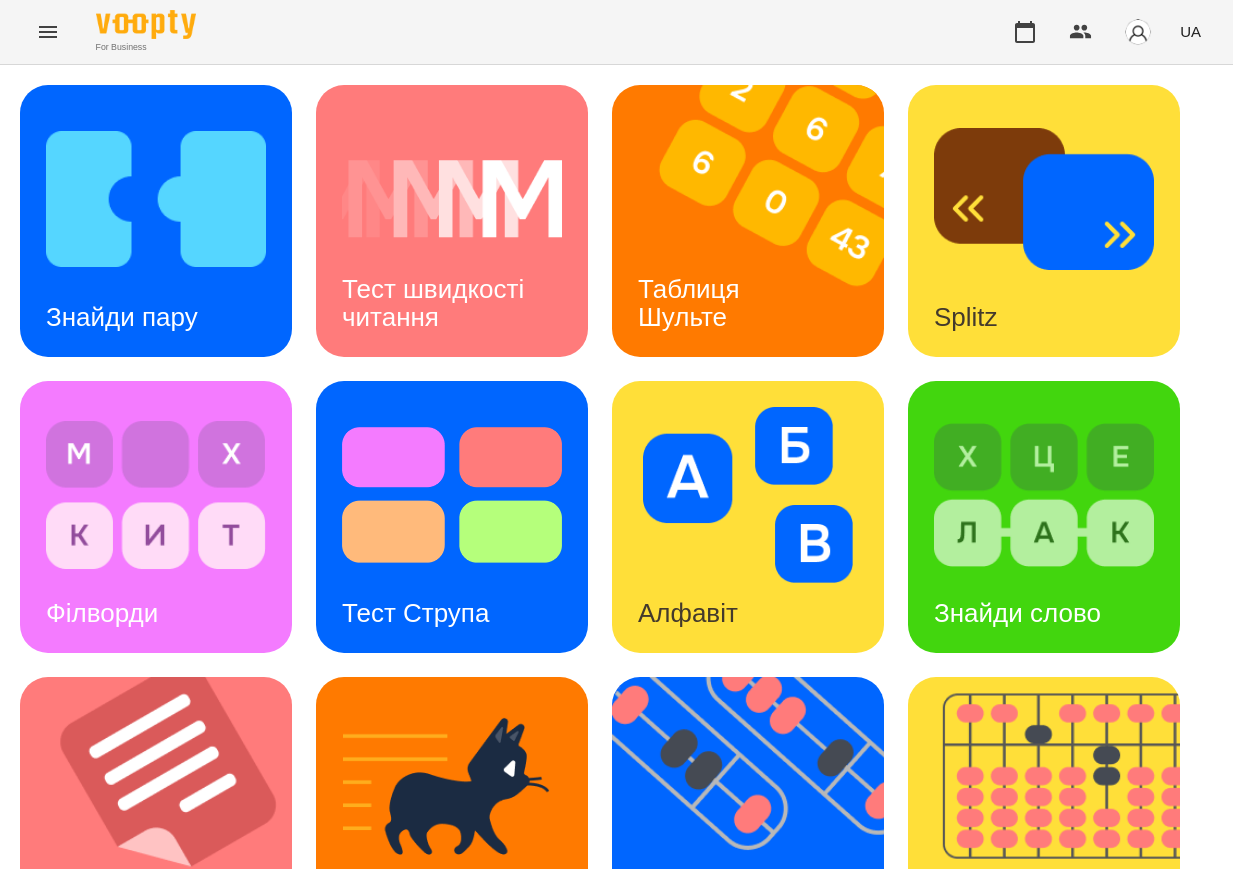 scroll, scrollTop: 0, scrollLeft: 0, axis: both 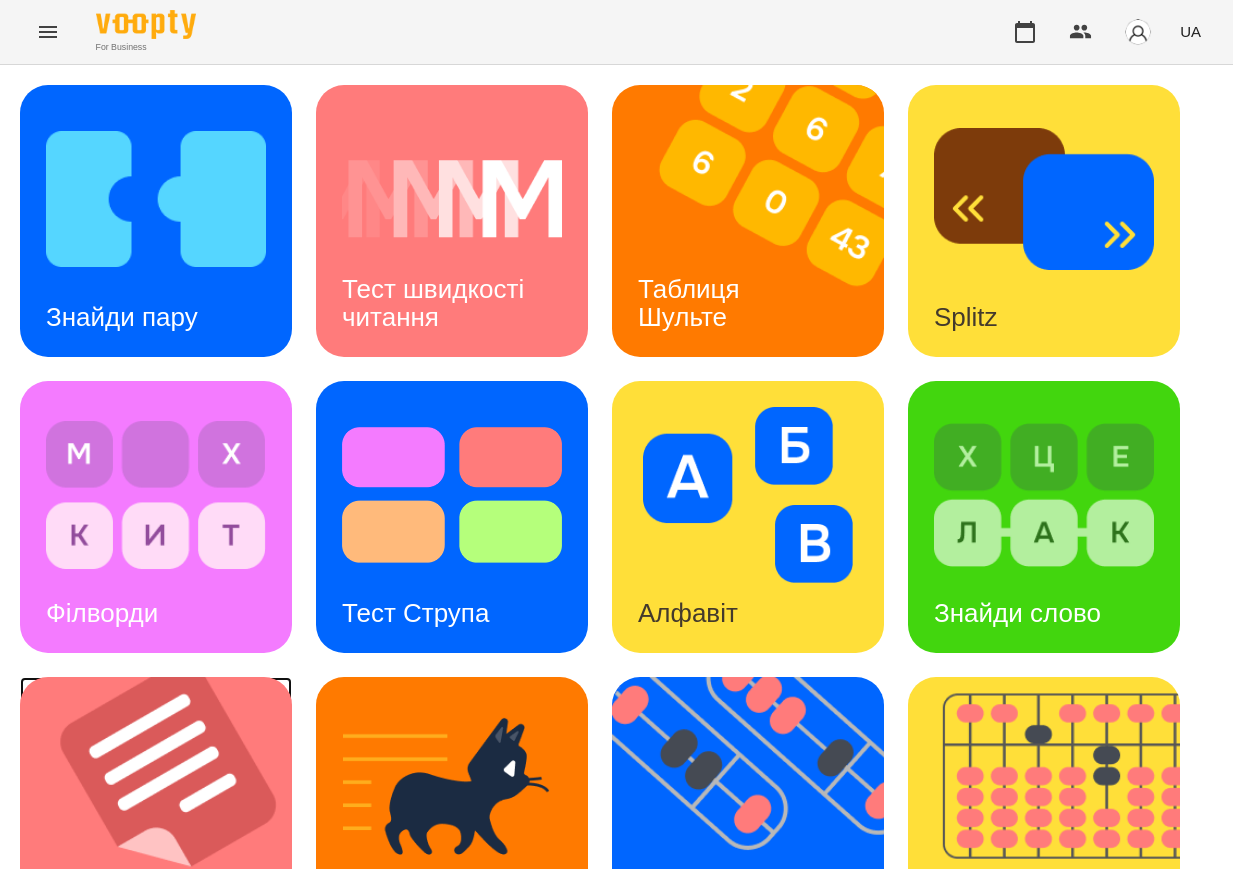 click at bounding box center (168, 813) 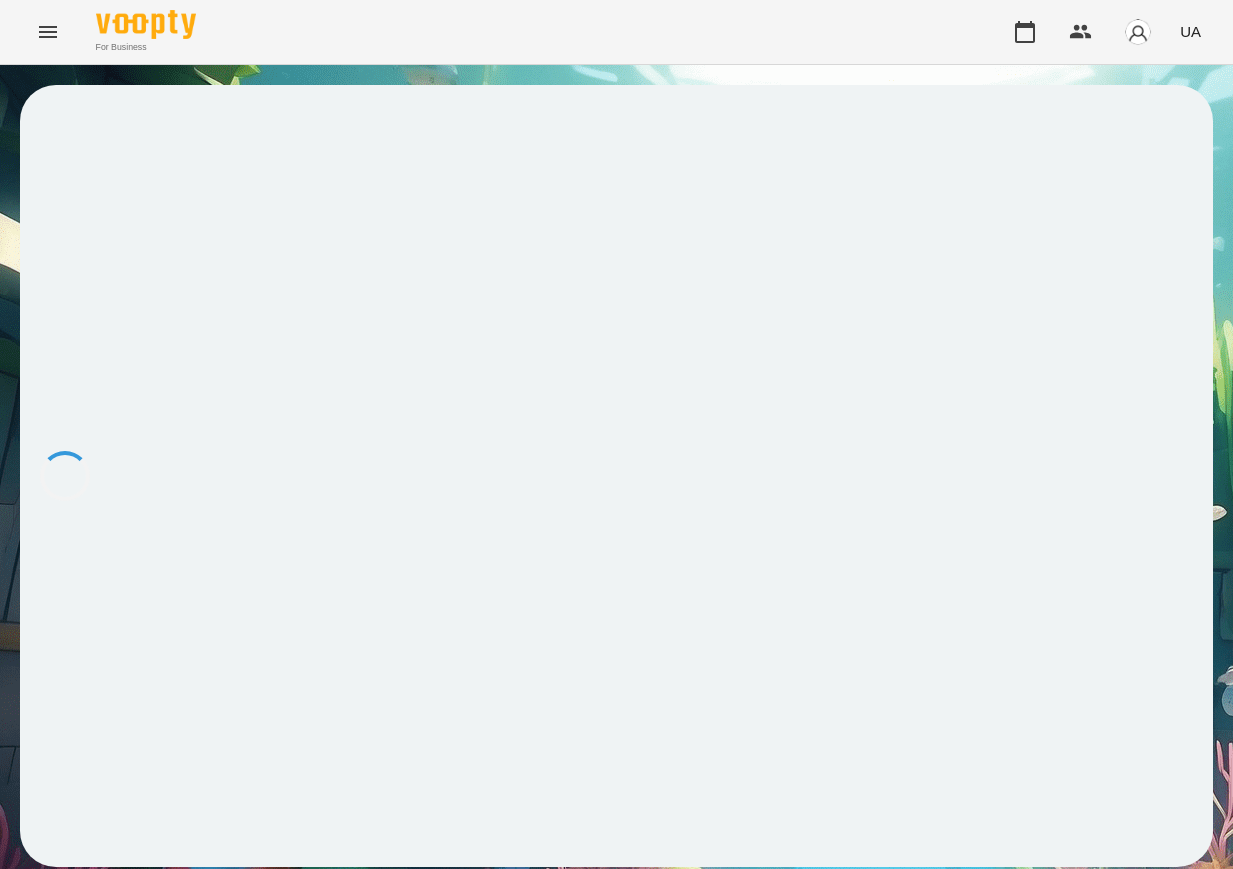 scroll, scrollTop: 0, scrollLeft: 0, axis: both 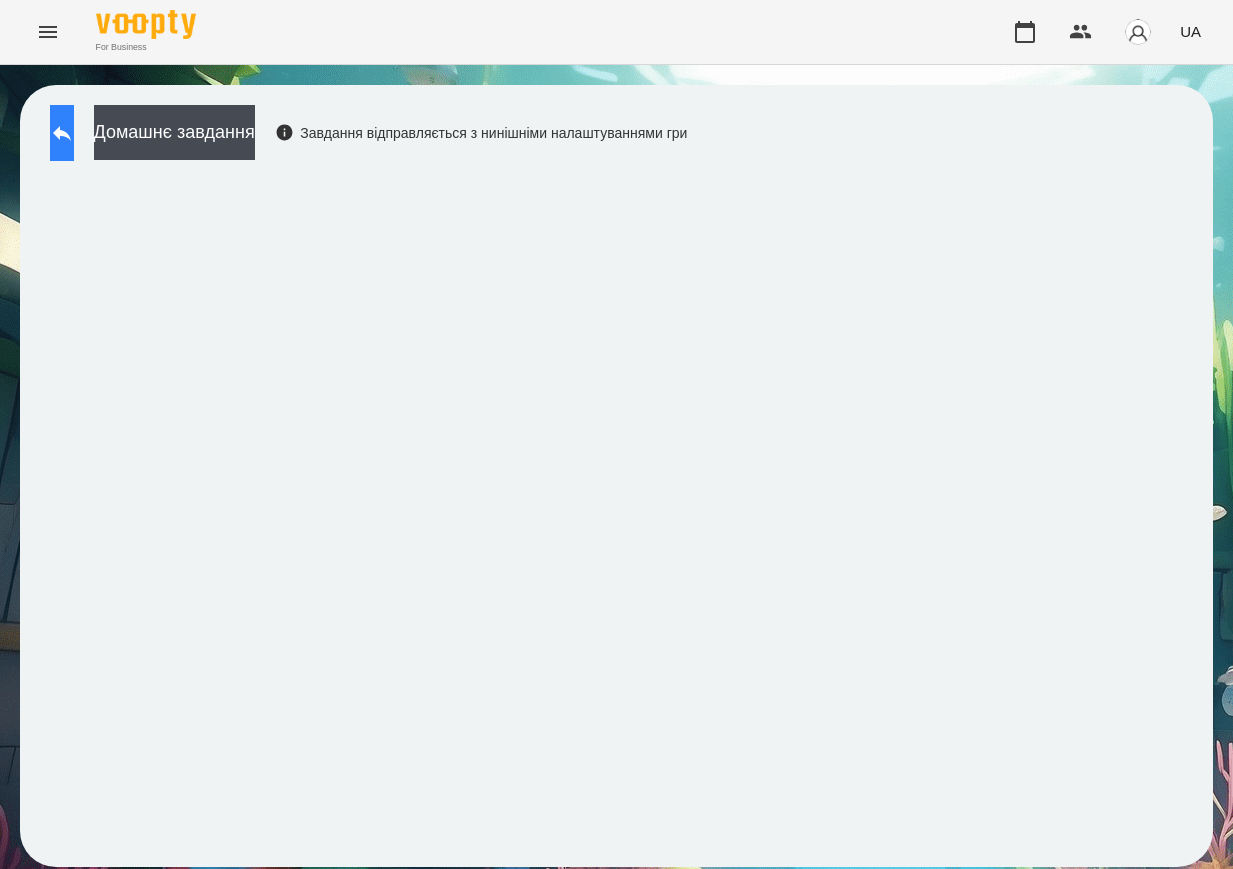 click at bounding box center [62, 133] 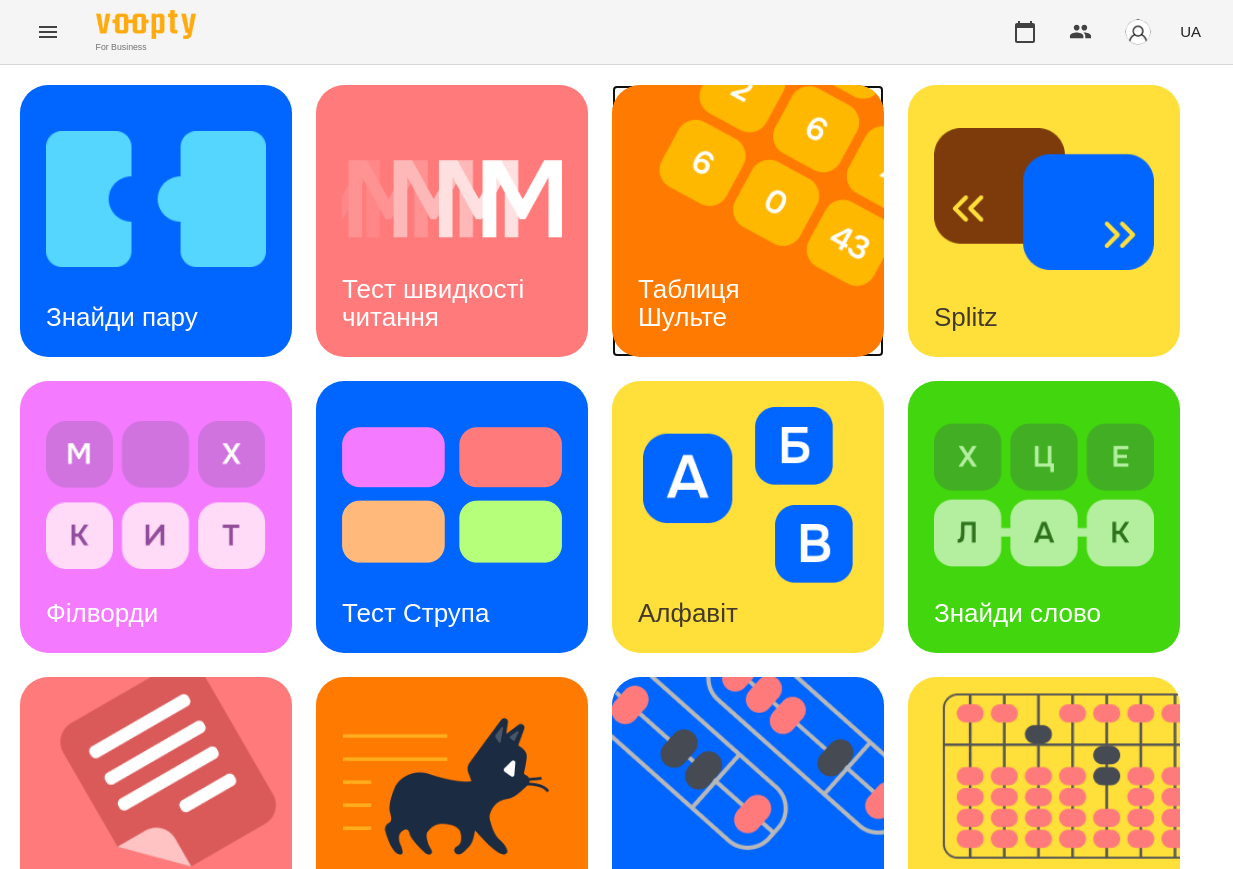 click at bounding box center (760, 221) 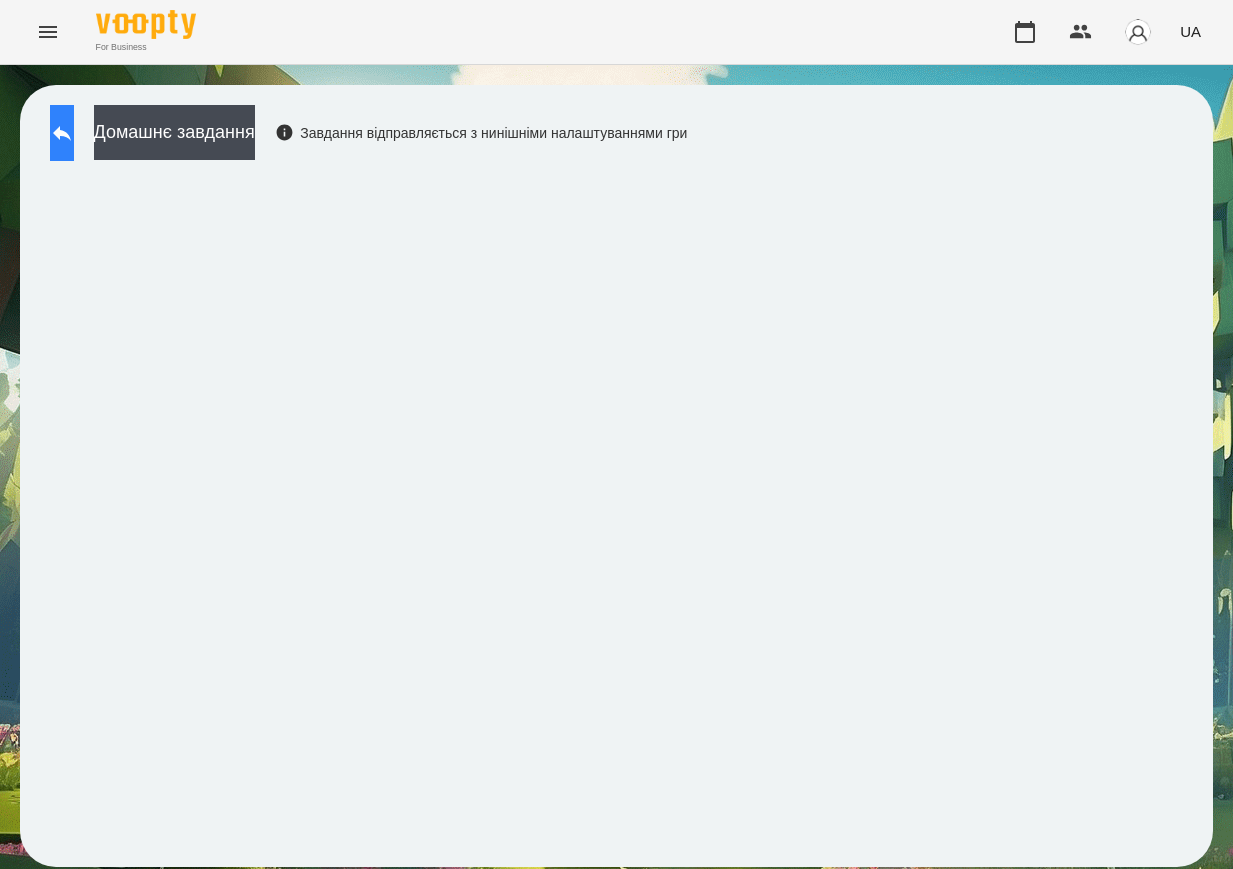 click at bounding box center (62, 133) 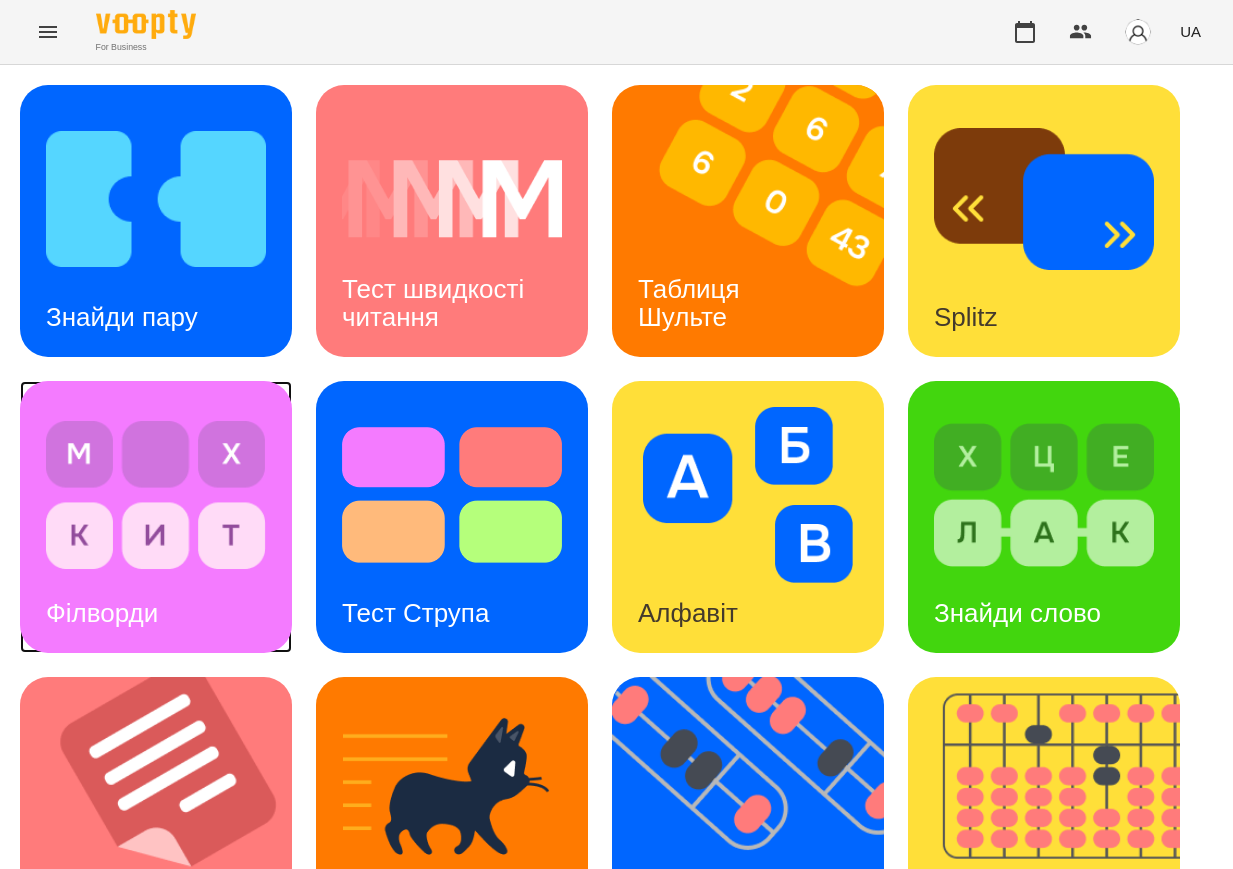 click at bounding box center (156, 495) 